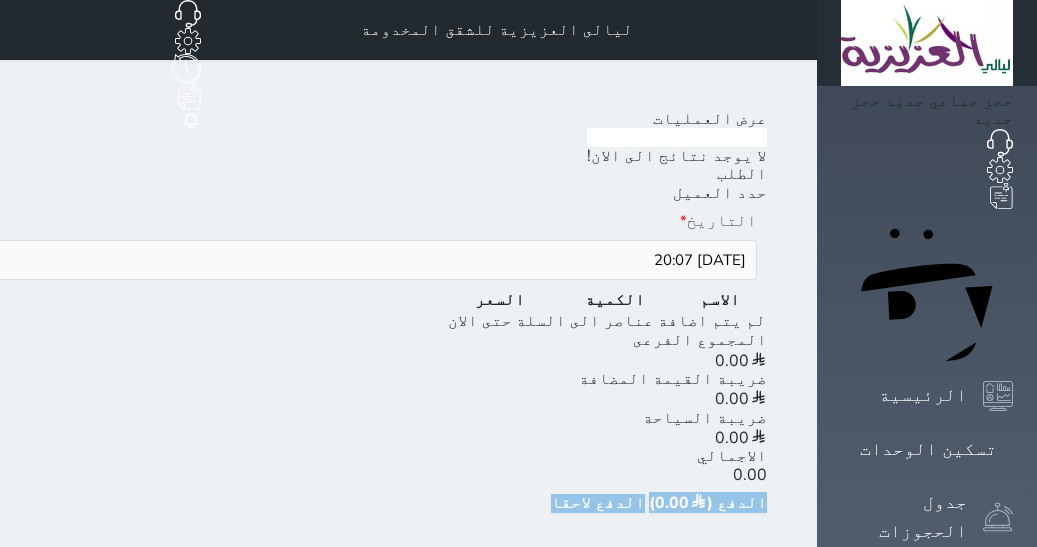 scroll, scrollTop: 0, scrollLeft: 0, axis: both 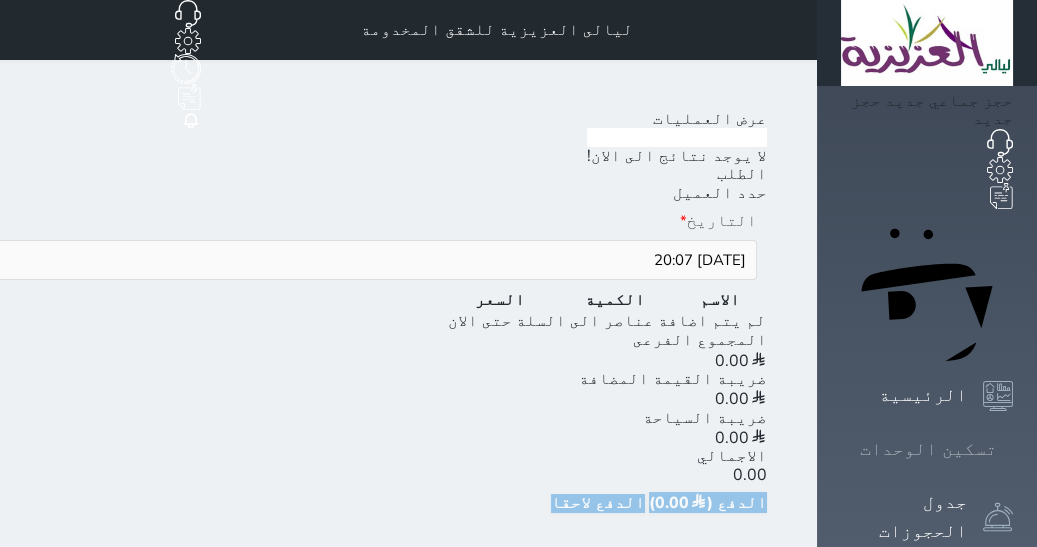 click on "تسكين الوحدات" at bounding box center (927, 449) 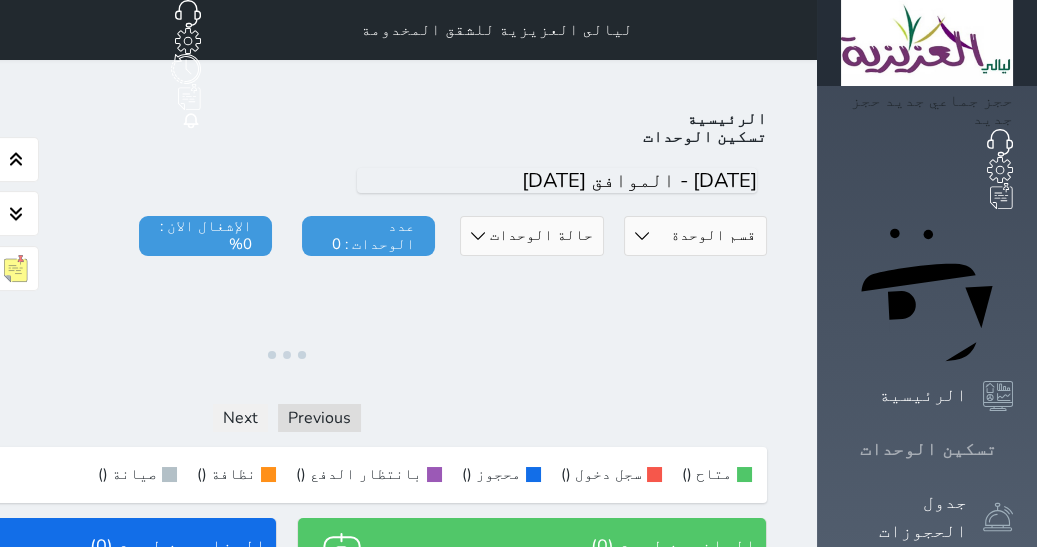 click on "تسكين الوحدات" at bounding box center [928, 449] 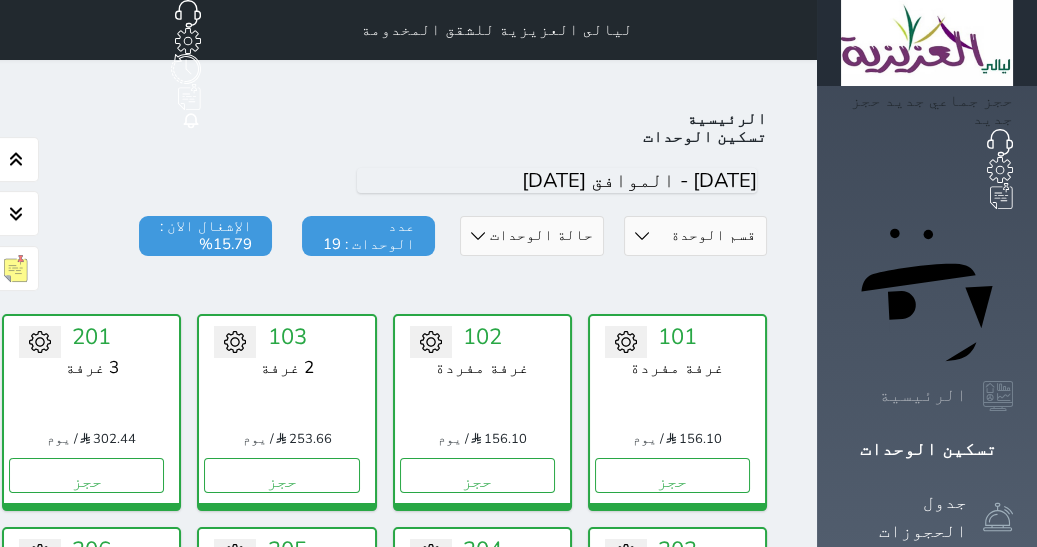 scroll, scrollTop: 77, scrollLeft: 0, axis: vertical 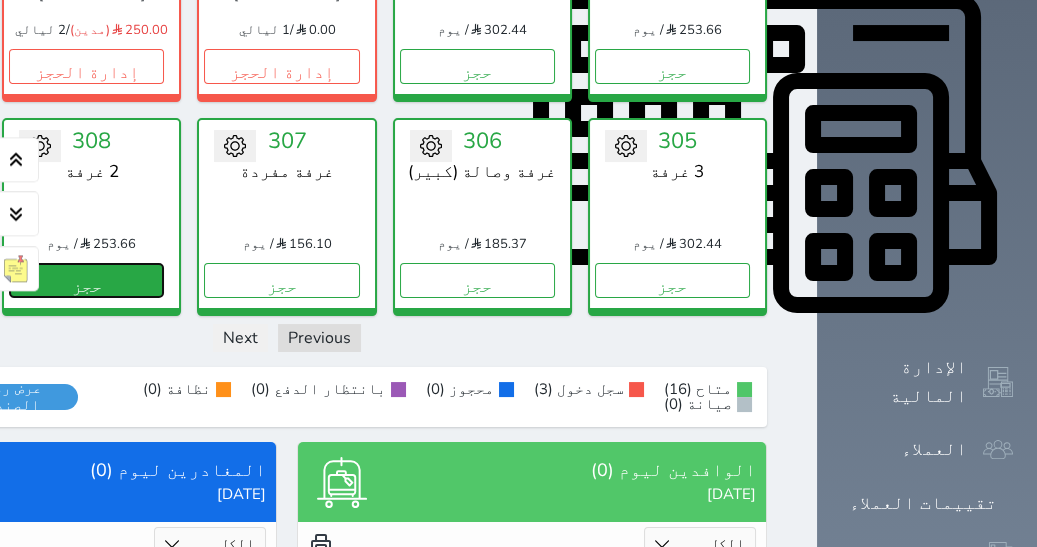 click on "حجز" at bounding box center [86, 280] 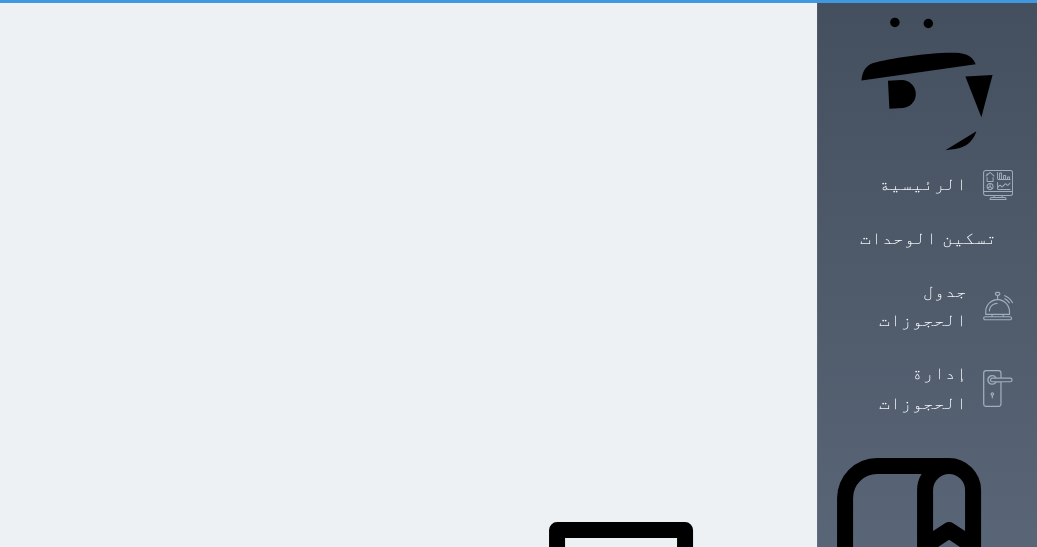 scroll, scrollTop: 7, scrollLeft: 0, axis: vertical 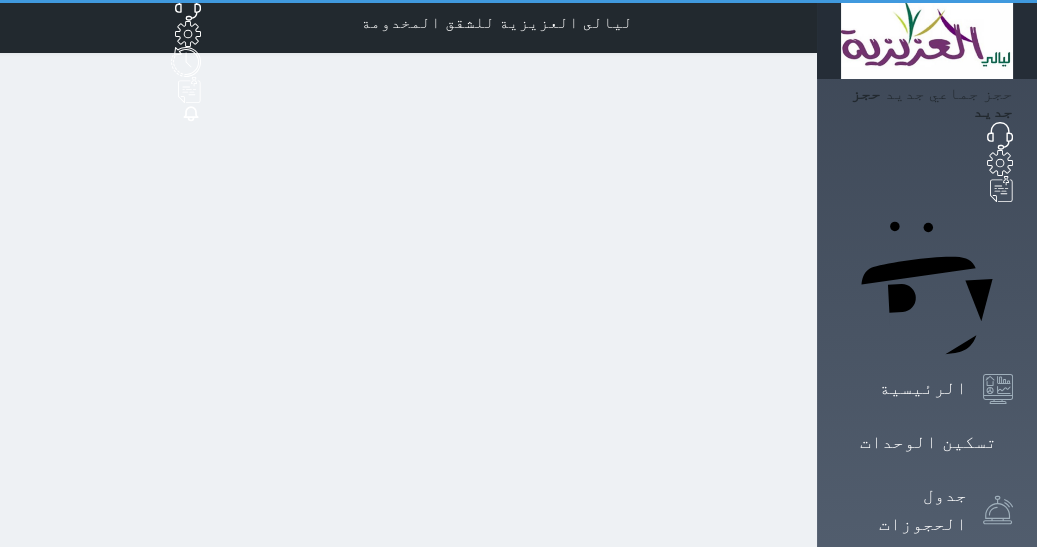 select on "1" 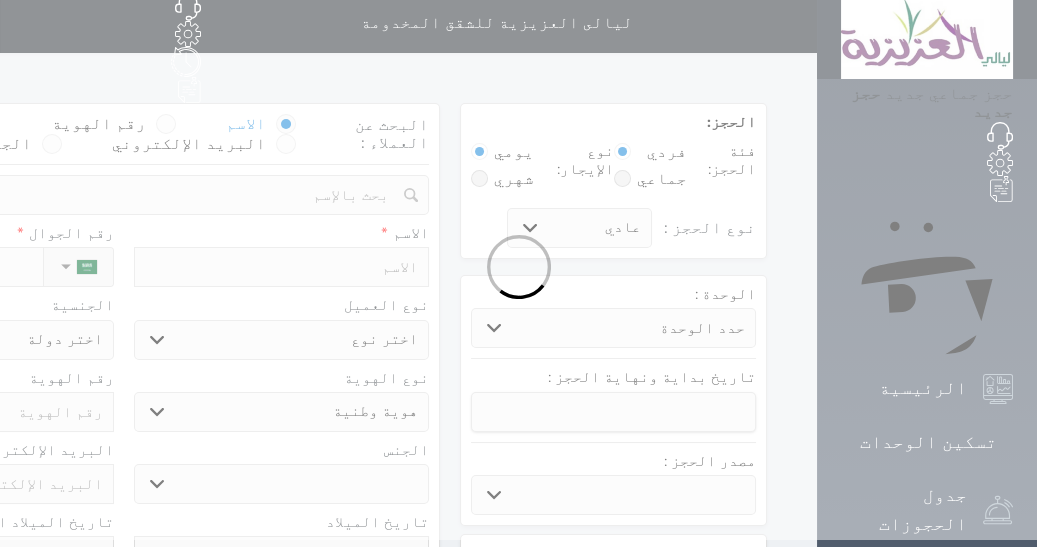 scroll, scrollTop: 0, scrollLeft: 0, axis: both 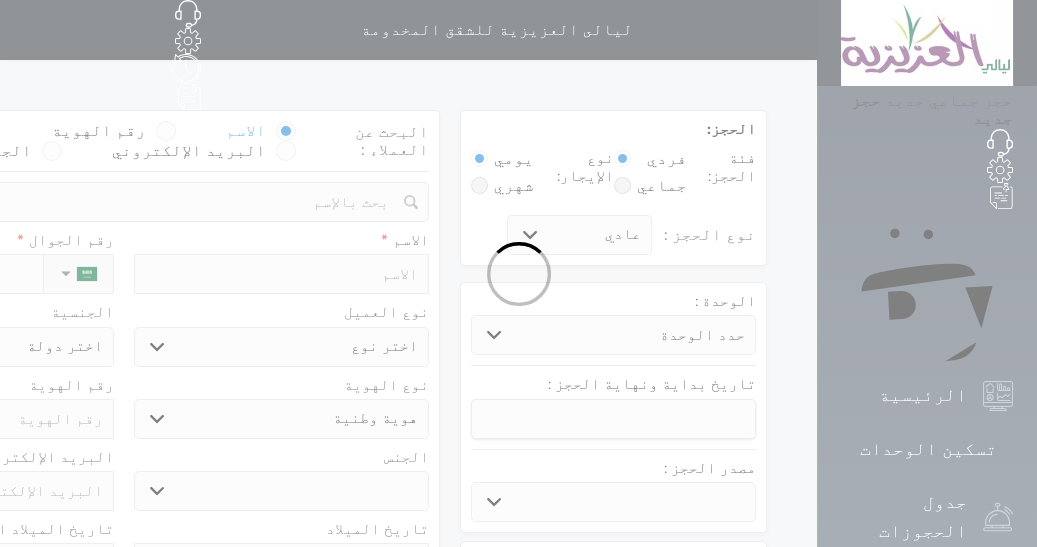 select 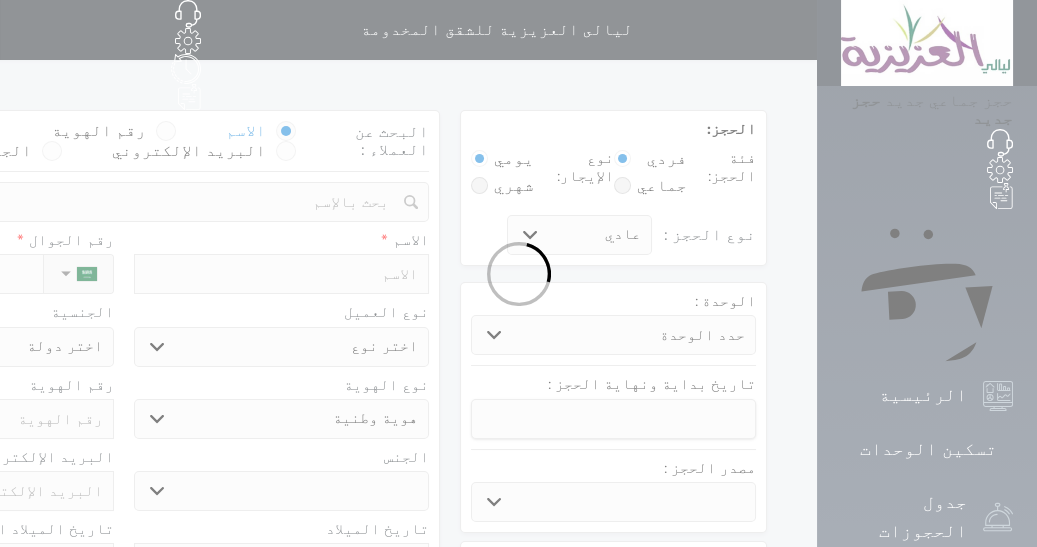 select 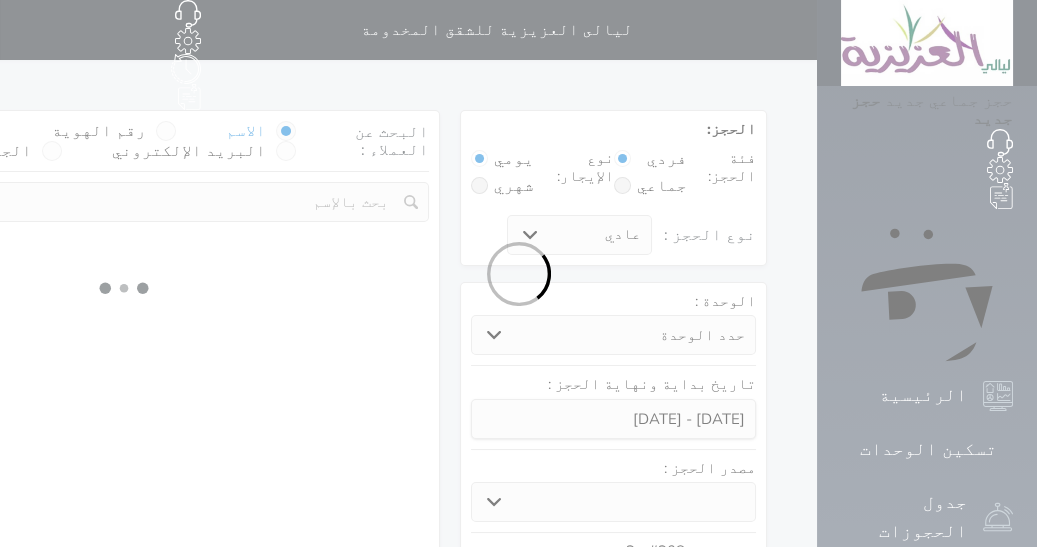 select 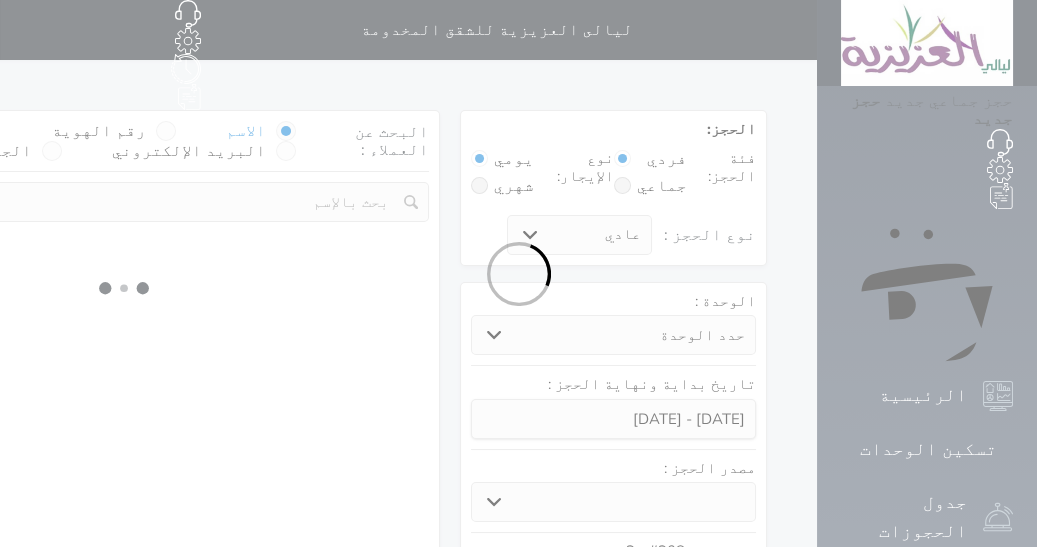 select on "1" 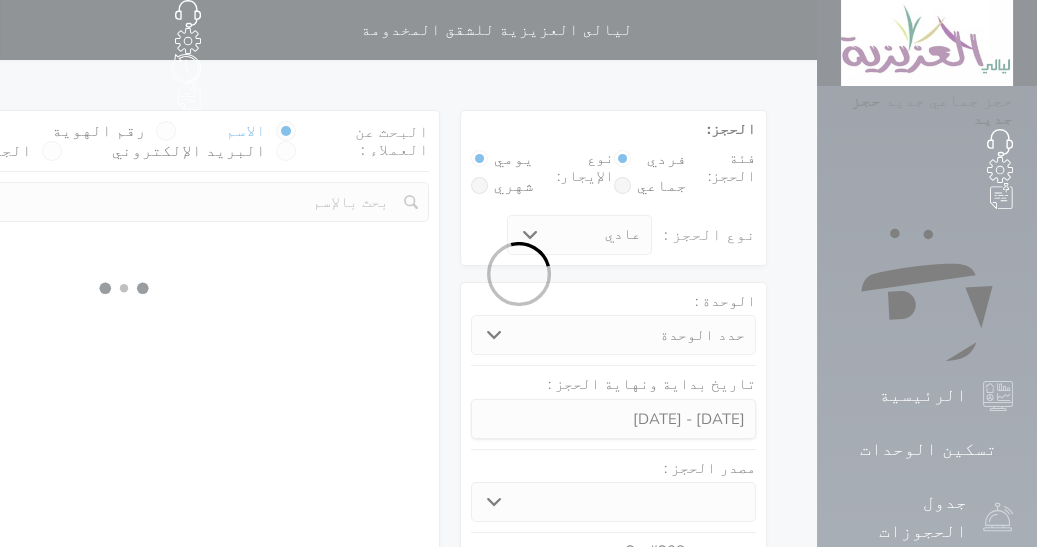 select on "113" 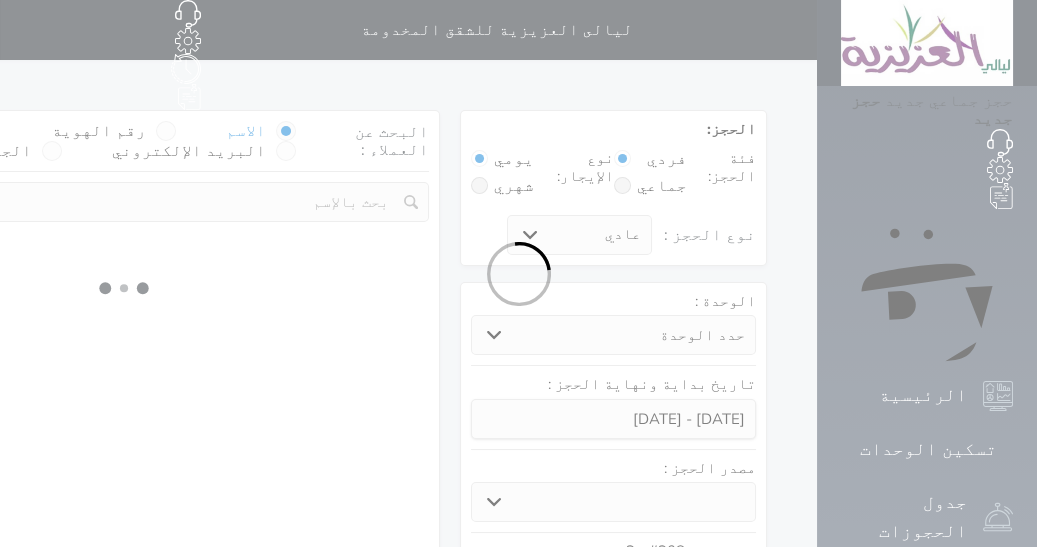 select on "1" 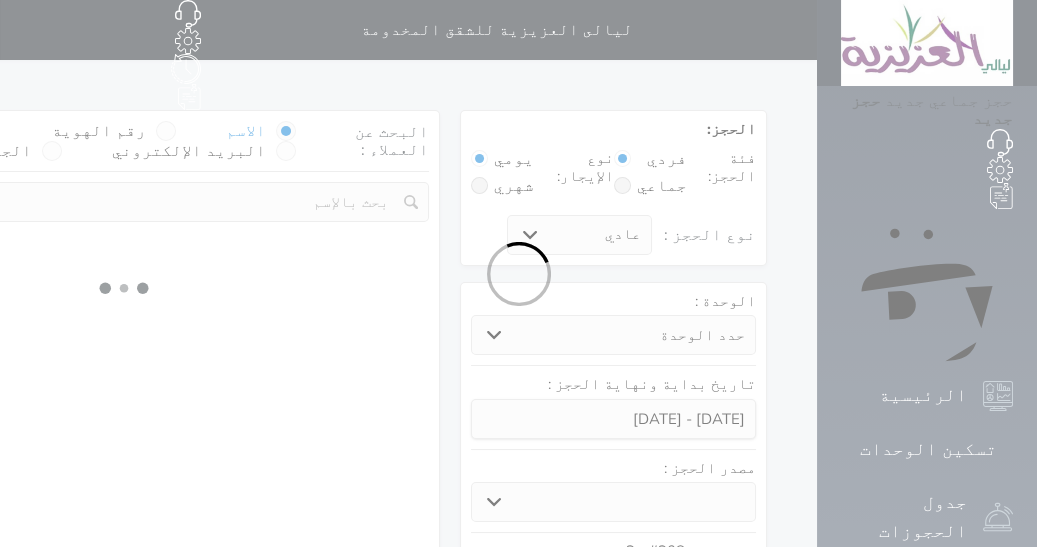 select 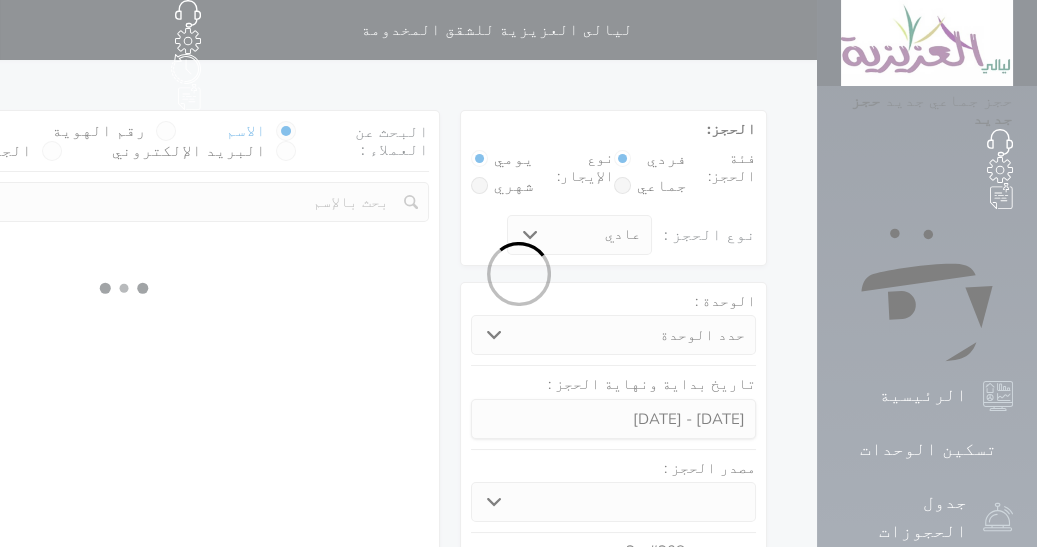 select on "7" 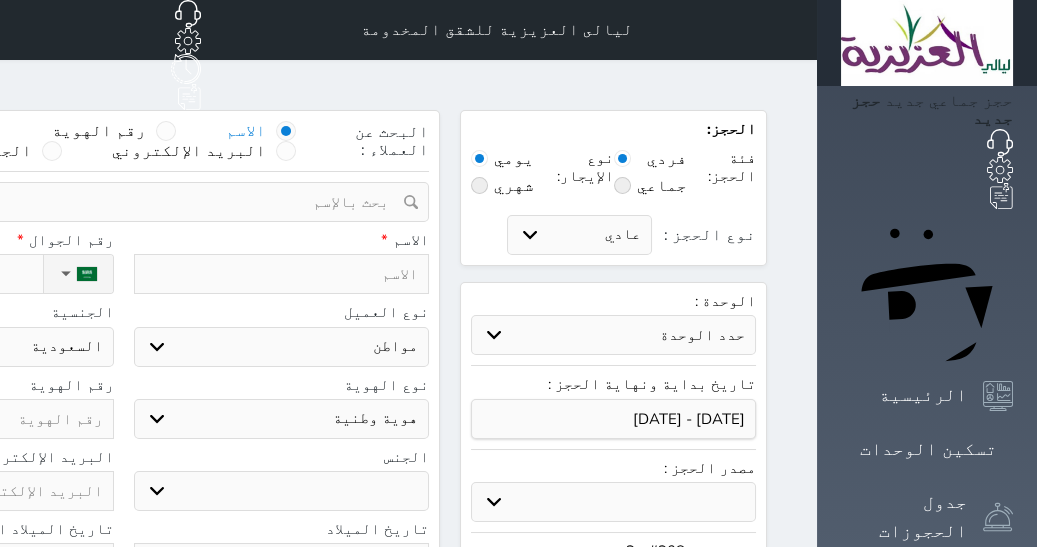 select 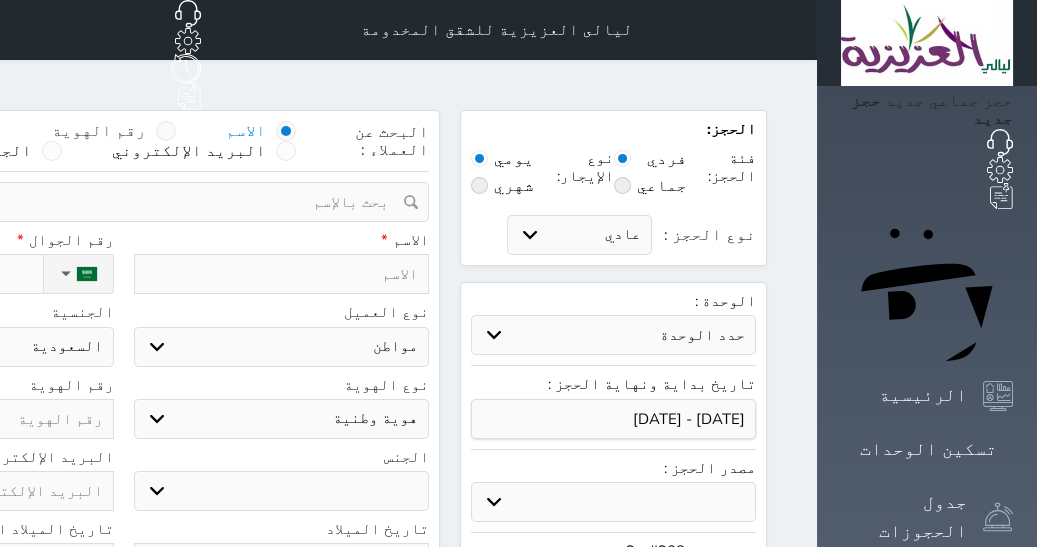 click on "رقم الهوية" at bounding box center [146, 141] 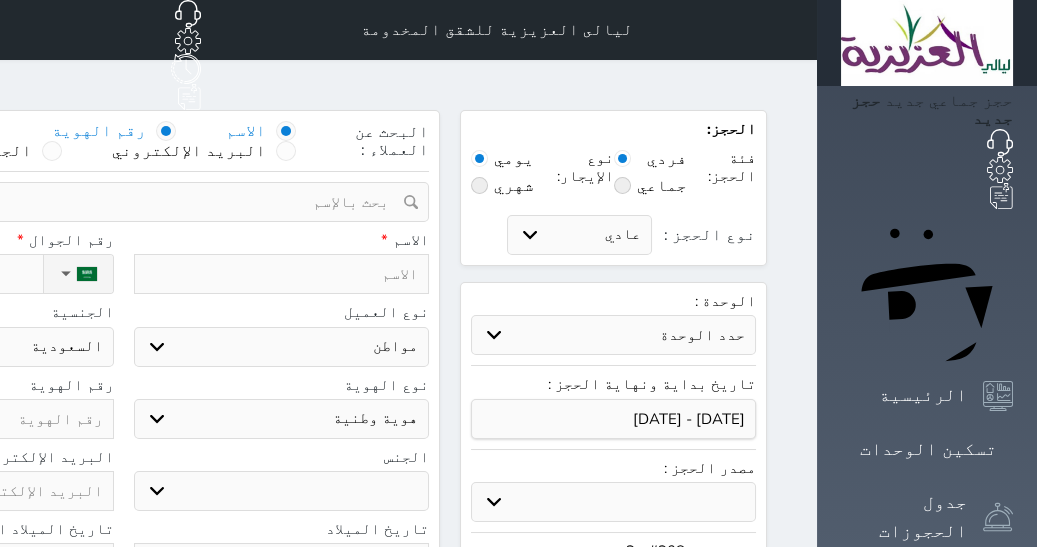 radio on "false" 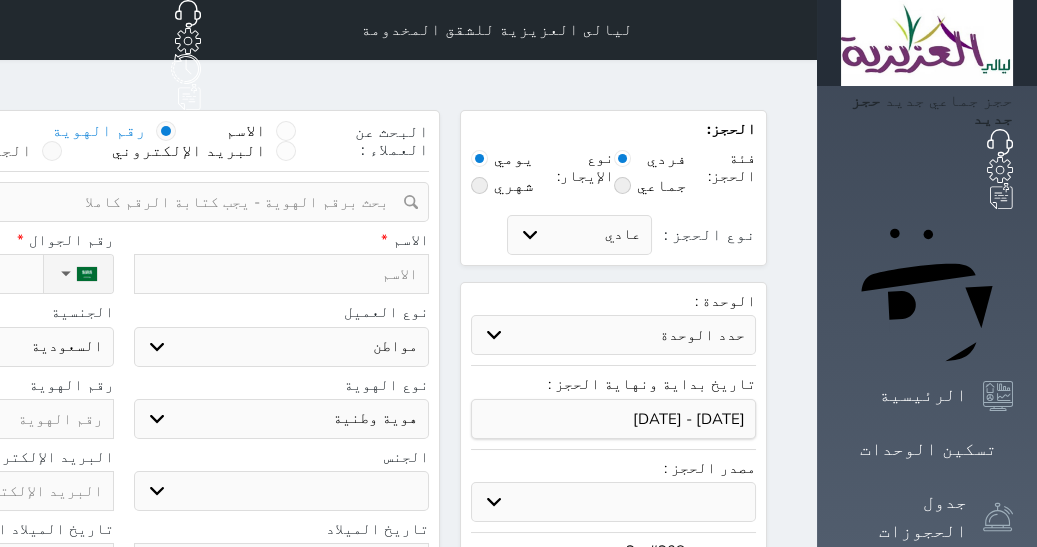 click at bounding box center (52, 151) 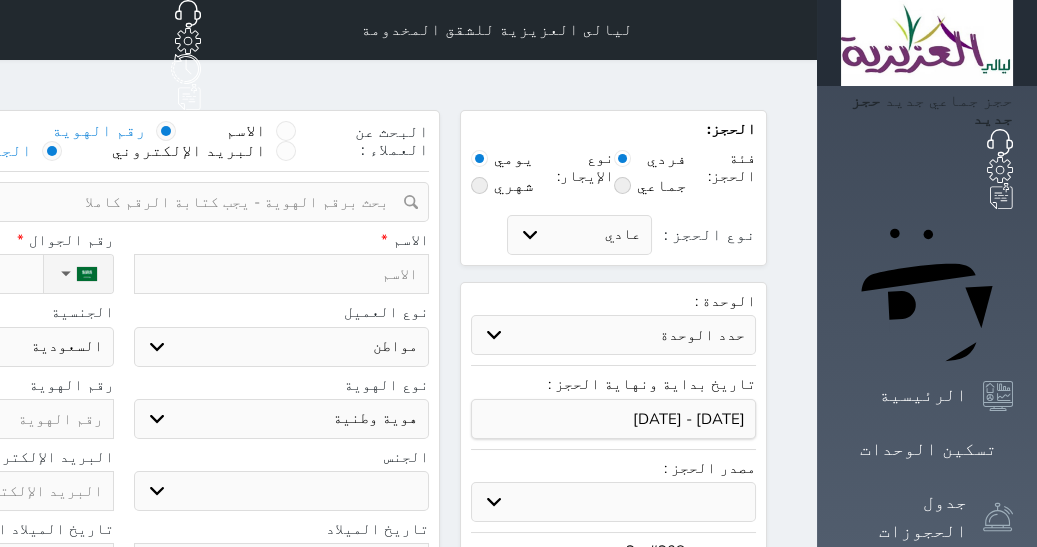 radio on "false" 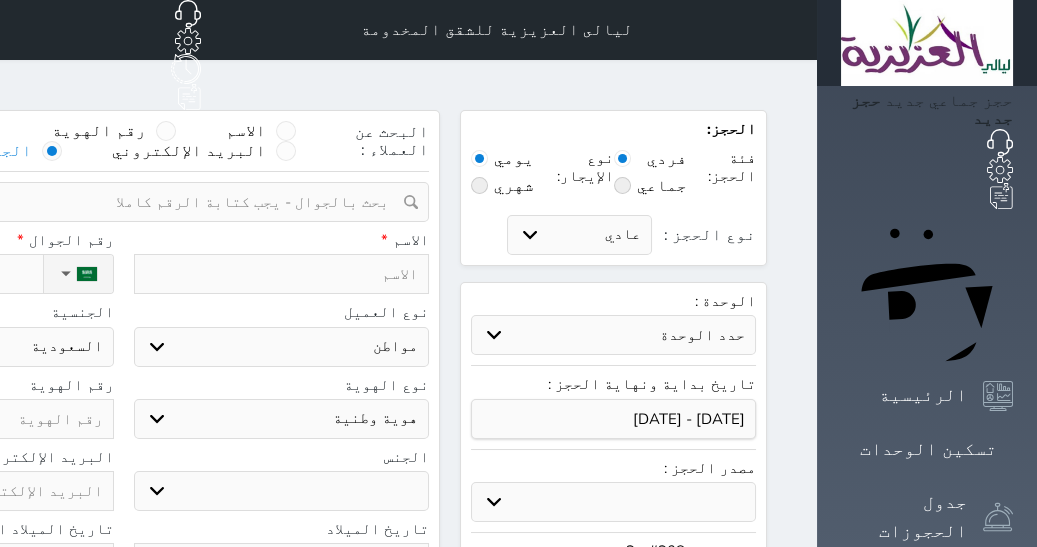 click at bounding box center (116, 202) 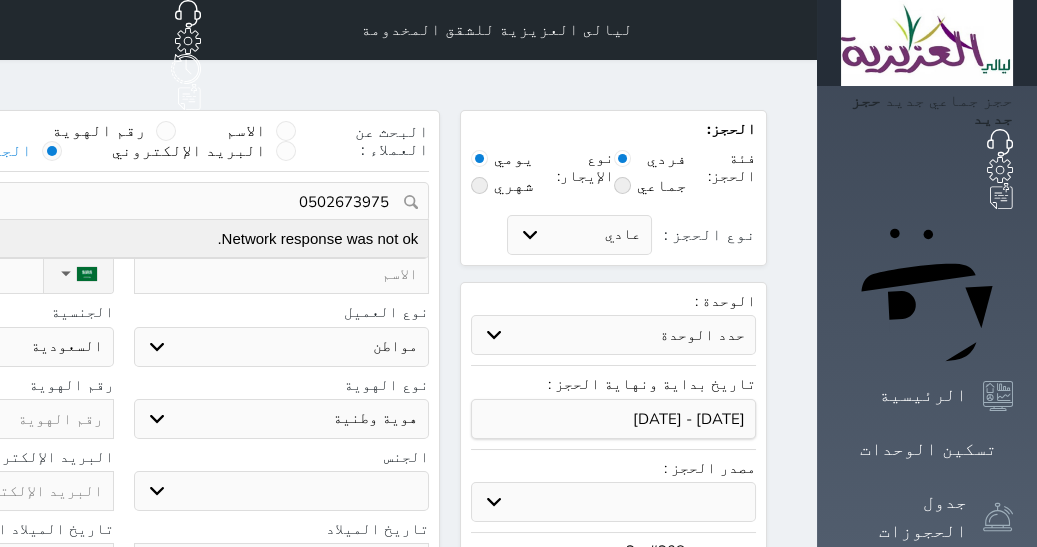 type on "0502673975" 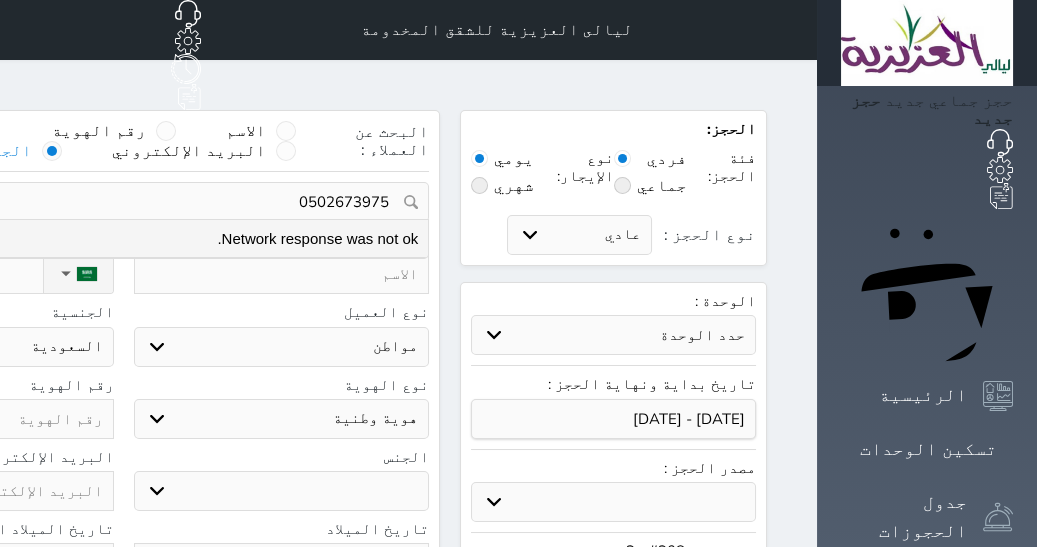 drag, startPoint x: 481, startPoint y: 164, endPoint x: 565, endPoint y: 171, distance: 84.29116 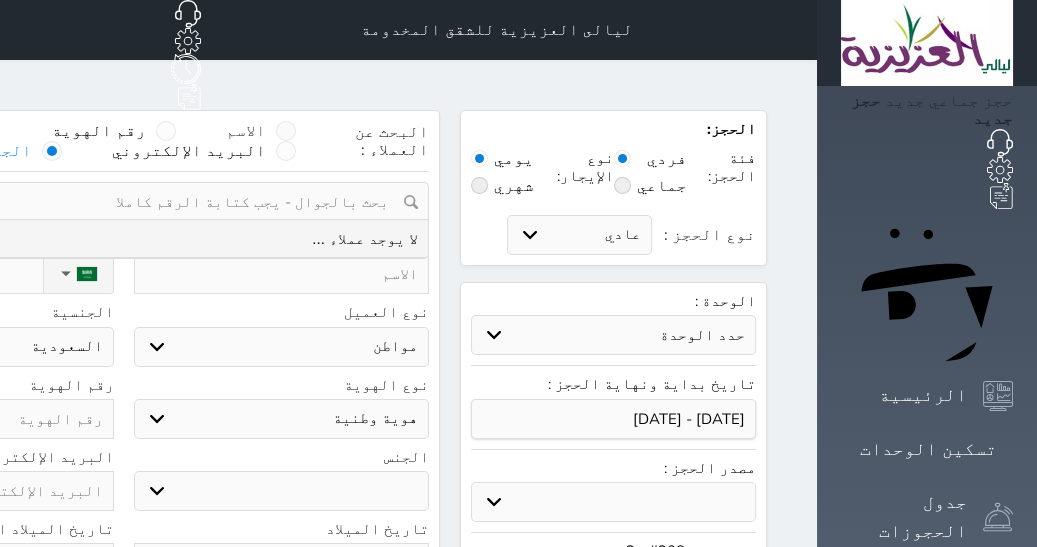 type 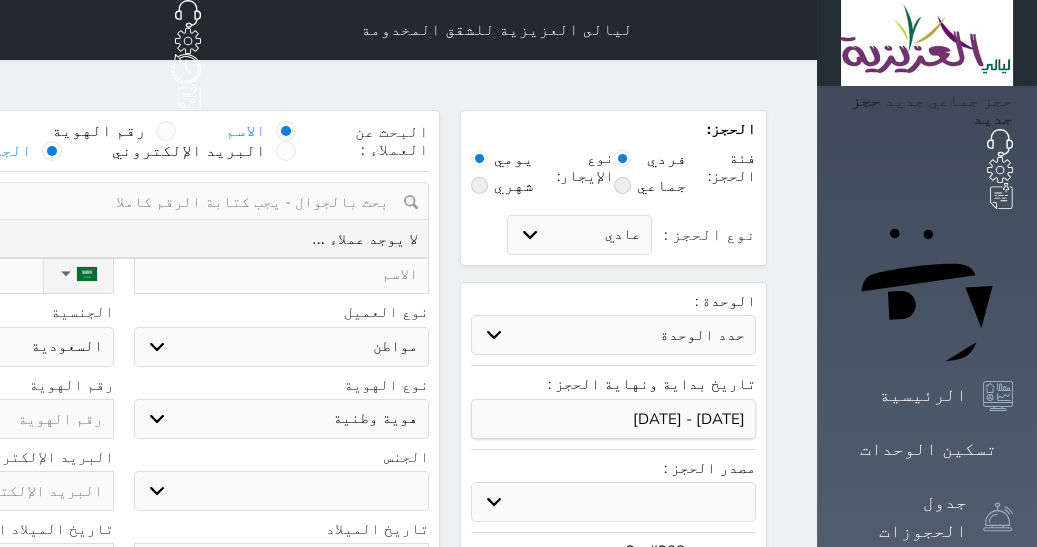 radio on "false" 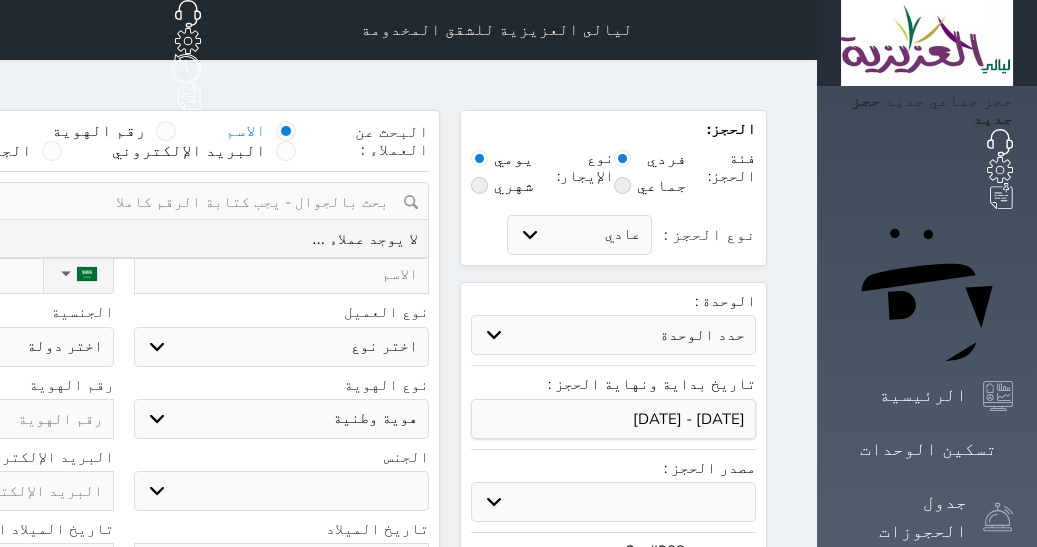 select 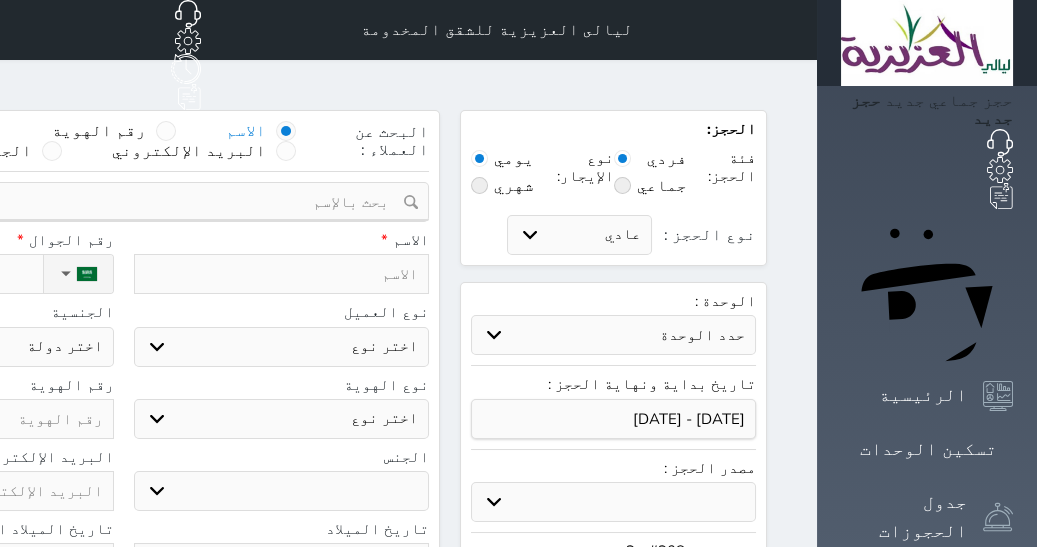 click at bounding box center (116, 202) 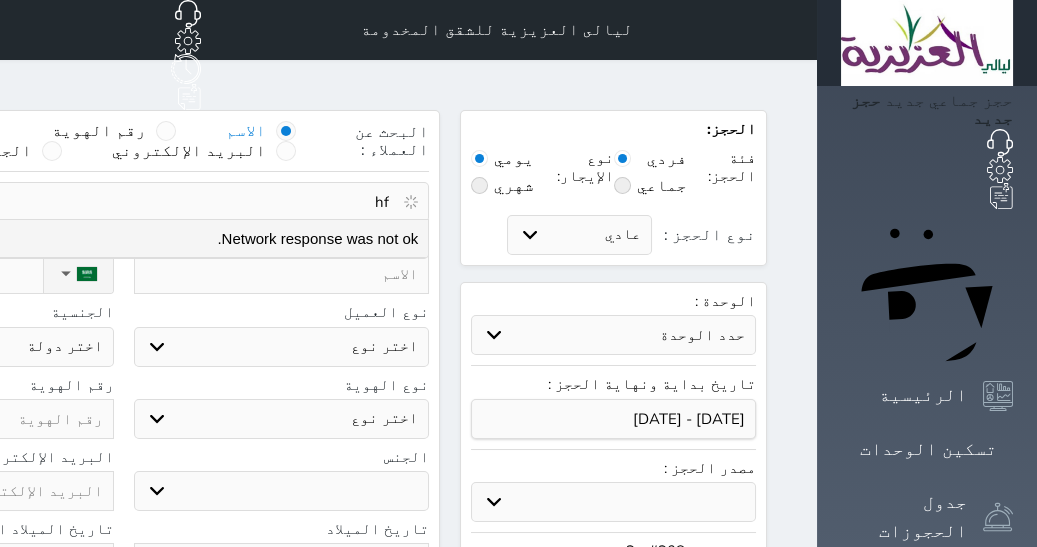 type on "h" 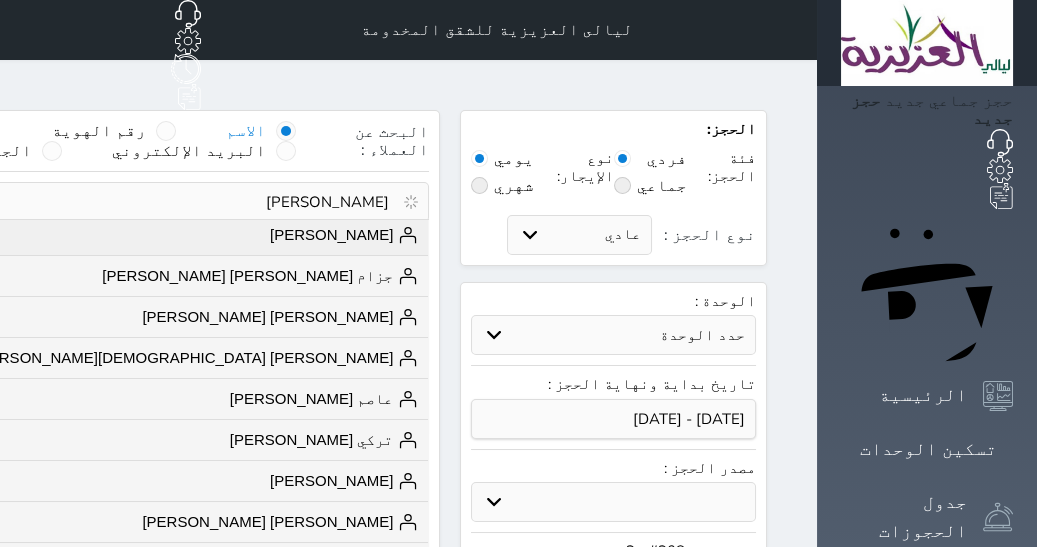 scroll, scrollTop: 0, scrollLeft: 0, axis: both 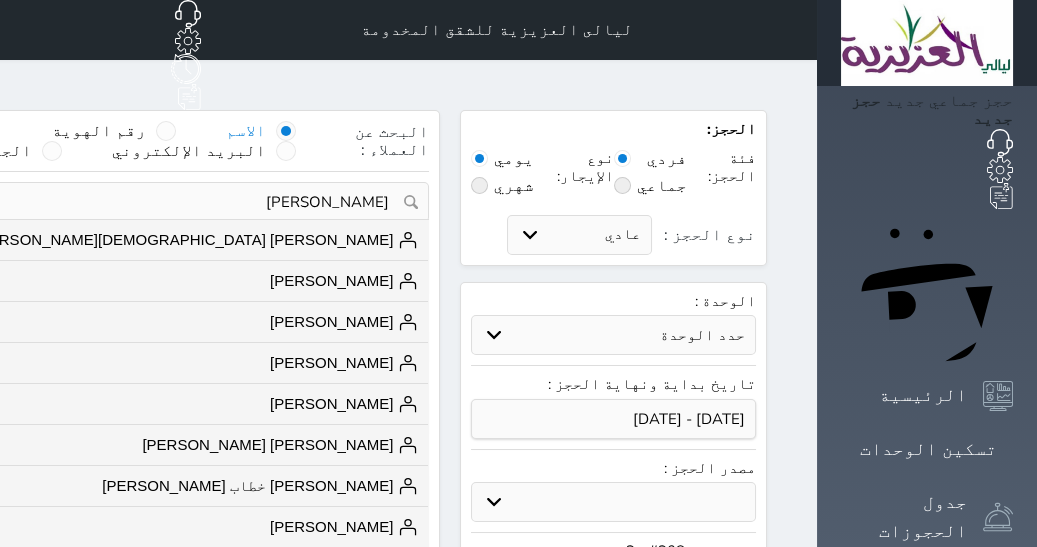 type on "[PERSON_NAME]" 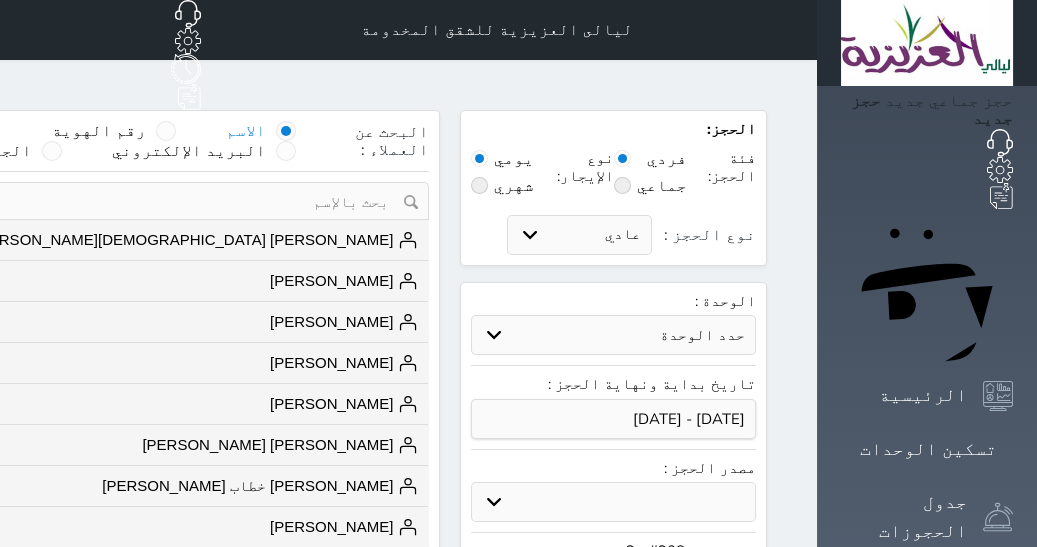 select 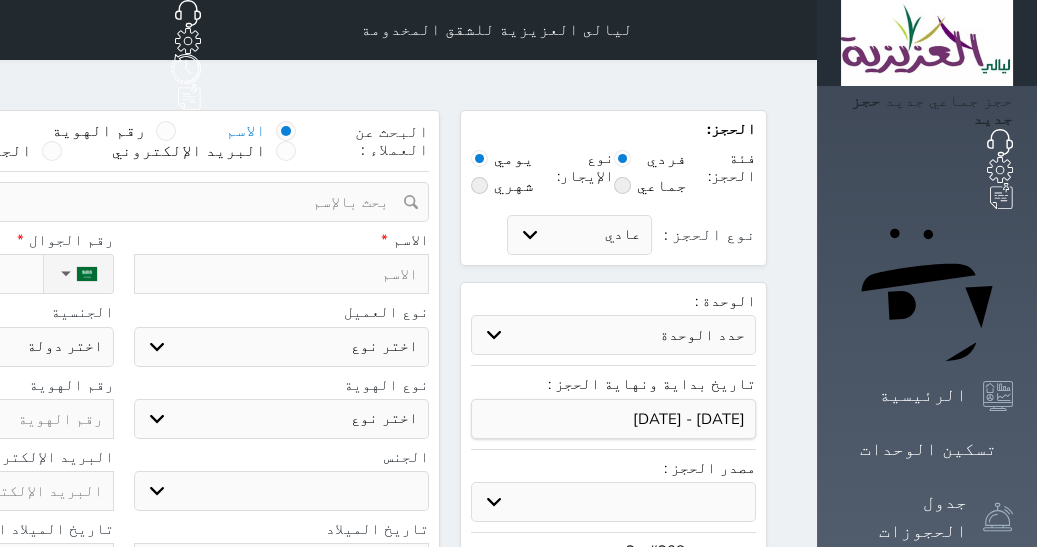 click at bounding box center (282, 274) 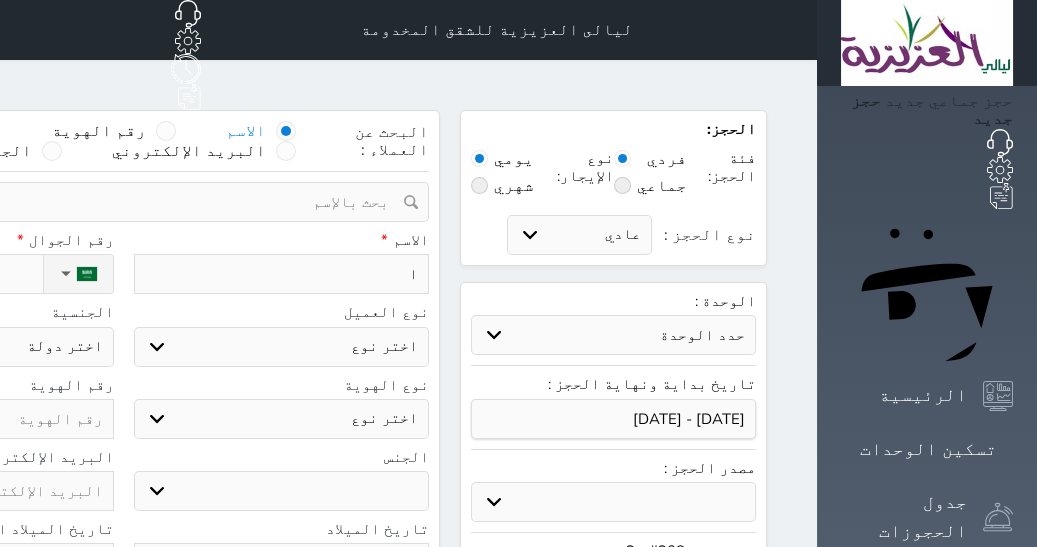 type on "اب" 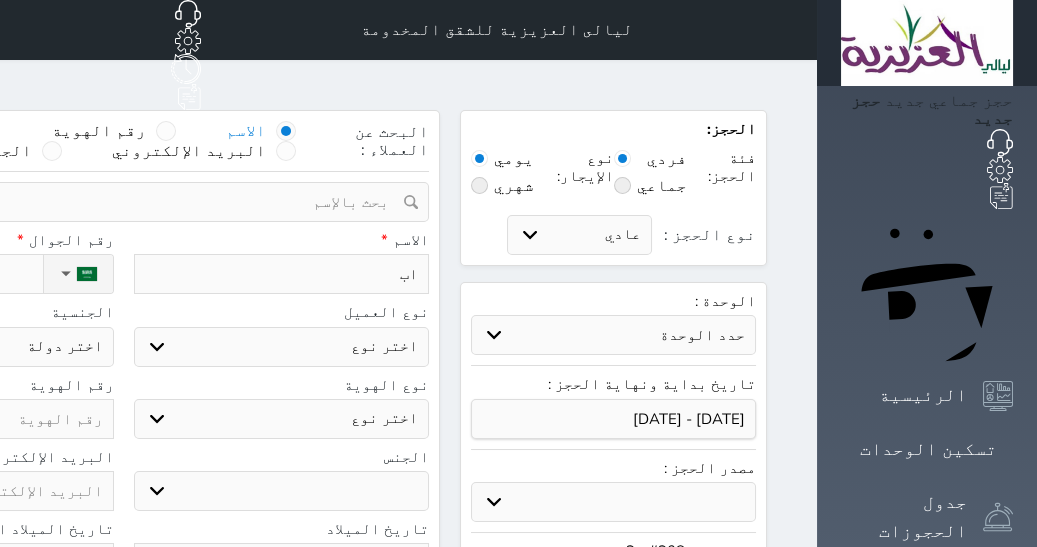 type on "ابر" 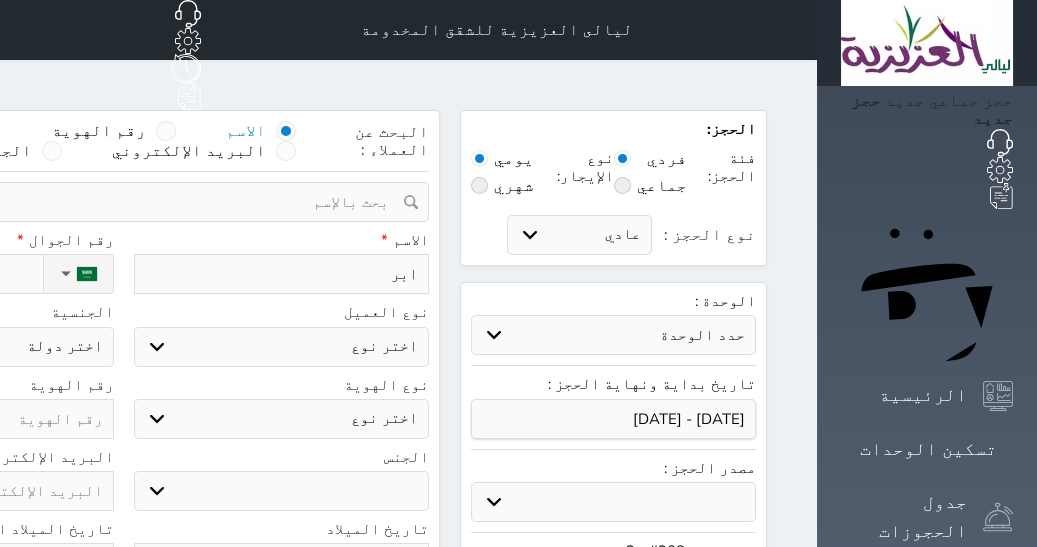 type on "ابرا" 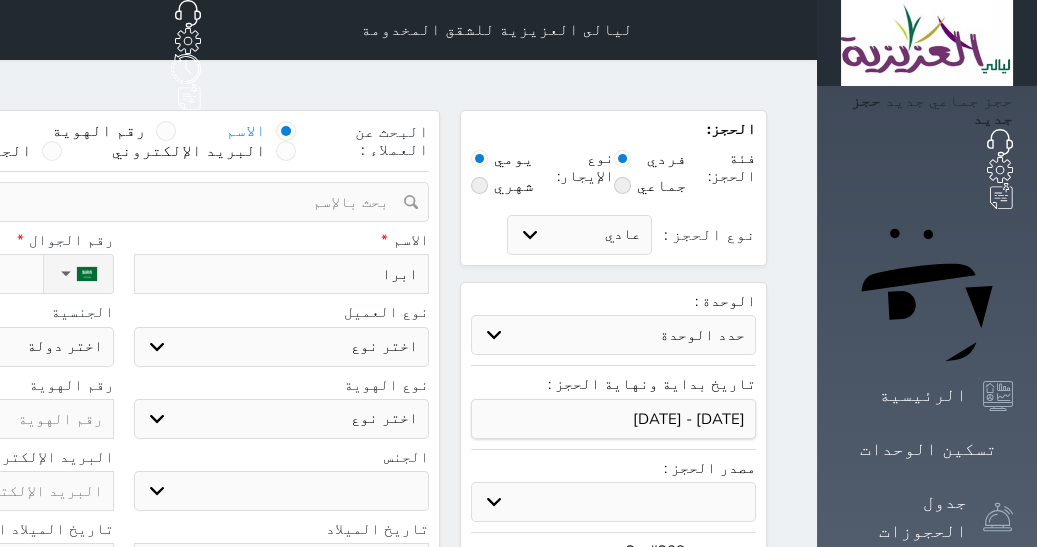 type on "ابراه" 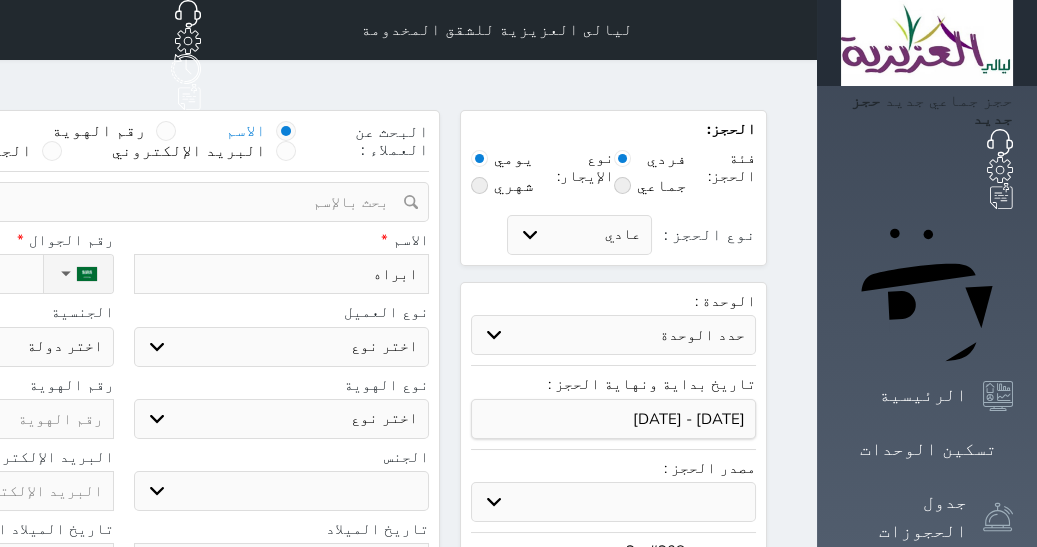 type on "[PERSON_NAME]" 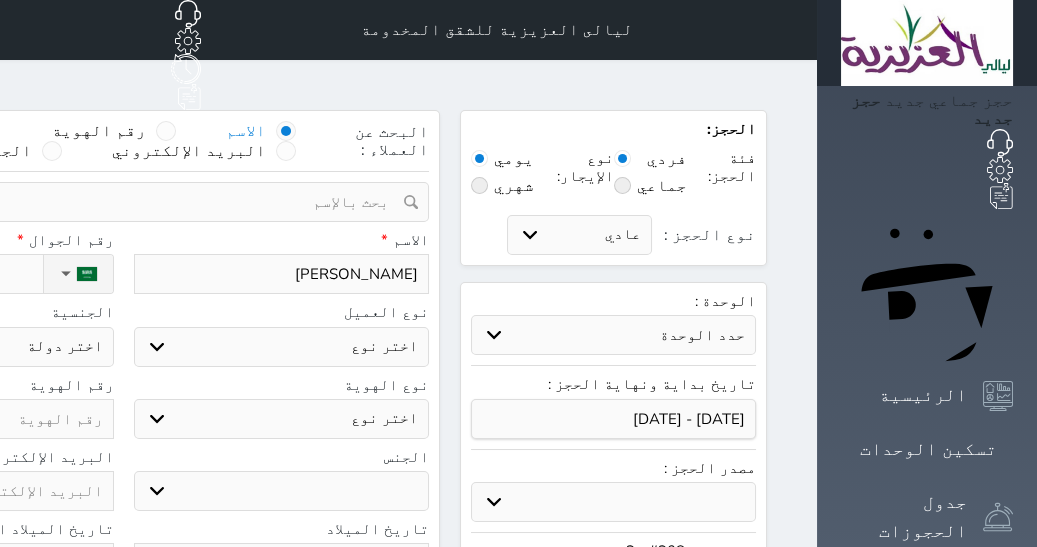 type on "[PERSON_NAME]" 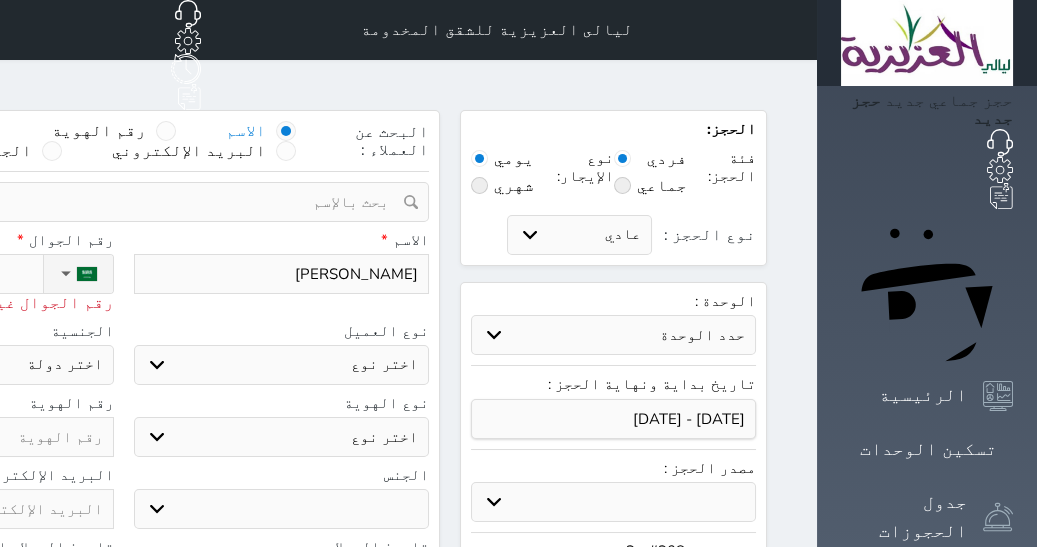 type on "05" 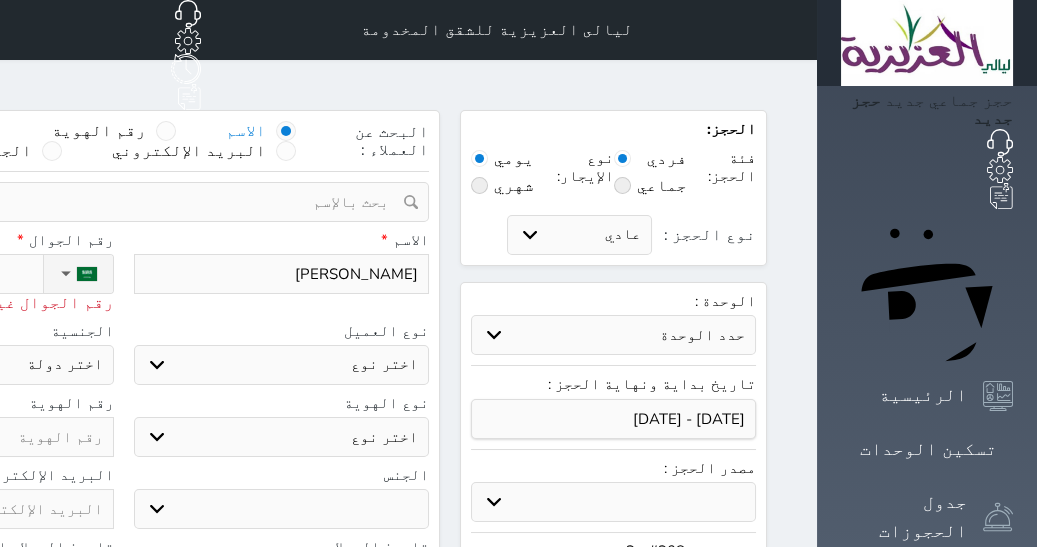 type on "0502" 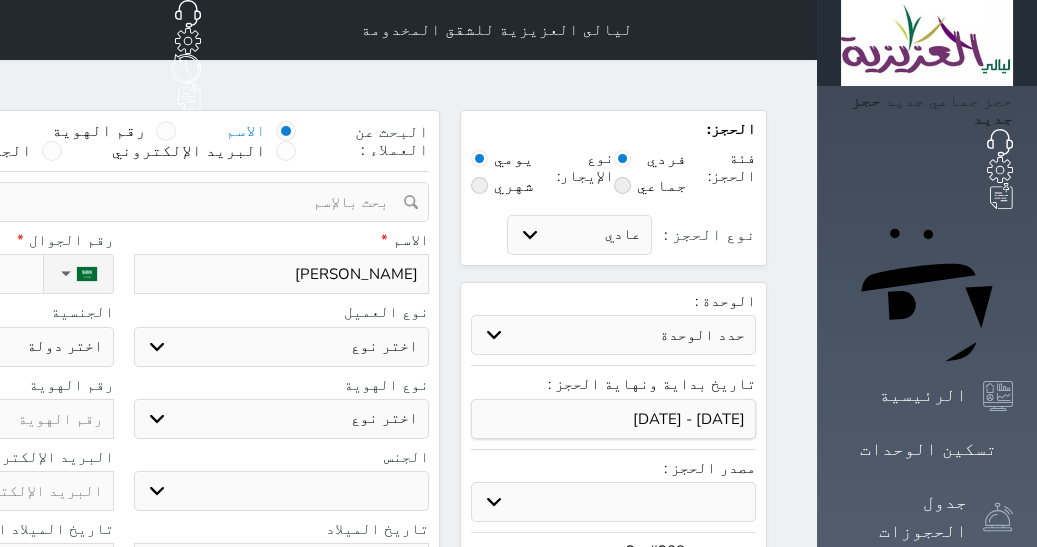 type on "[PHONE_NUMBER]" 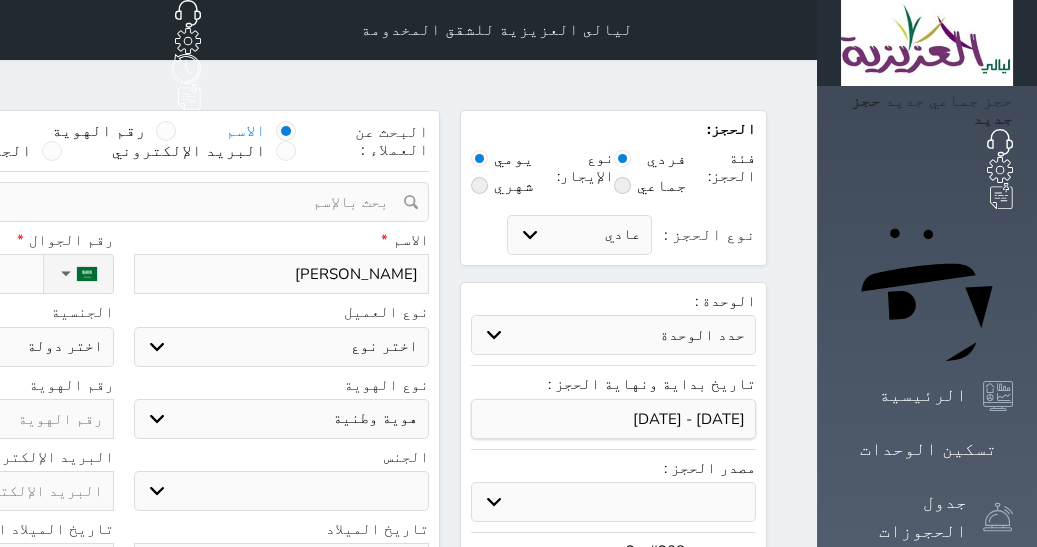 click on "هوية وطنية" at bounding box center (0, 0) 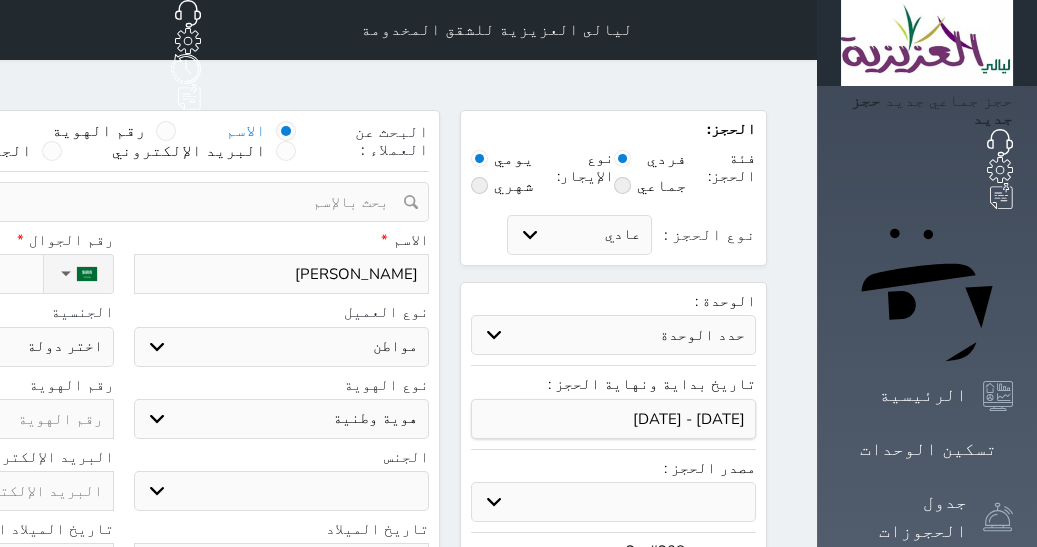 click on "مواطن" at bounding box center (0, 0) 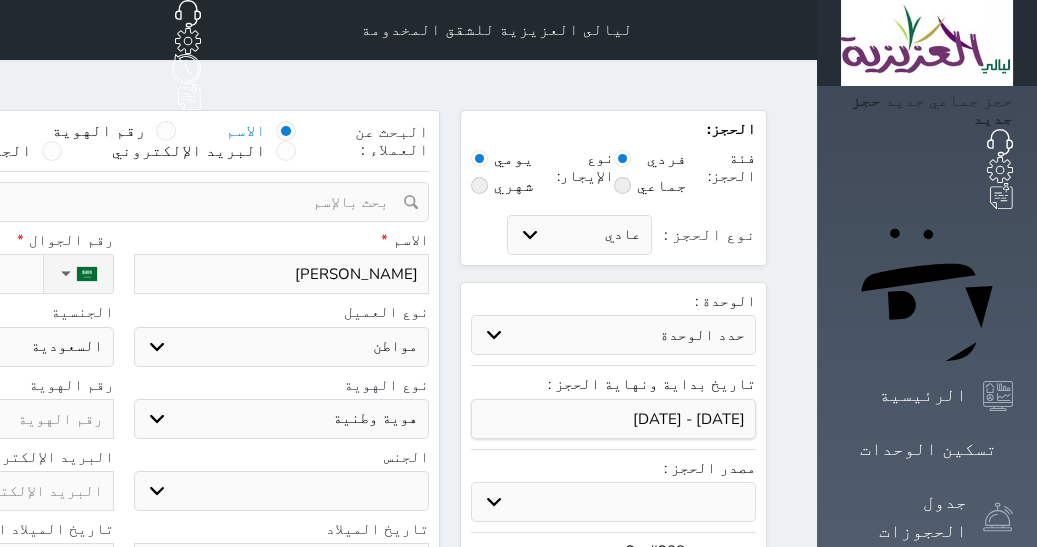 select 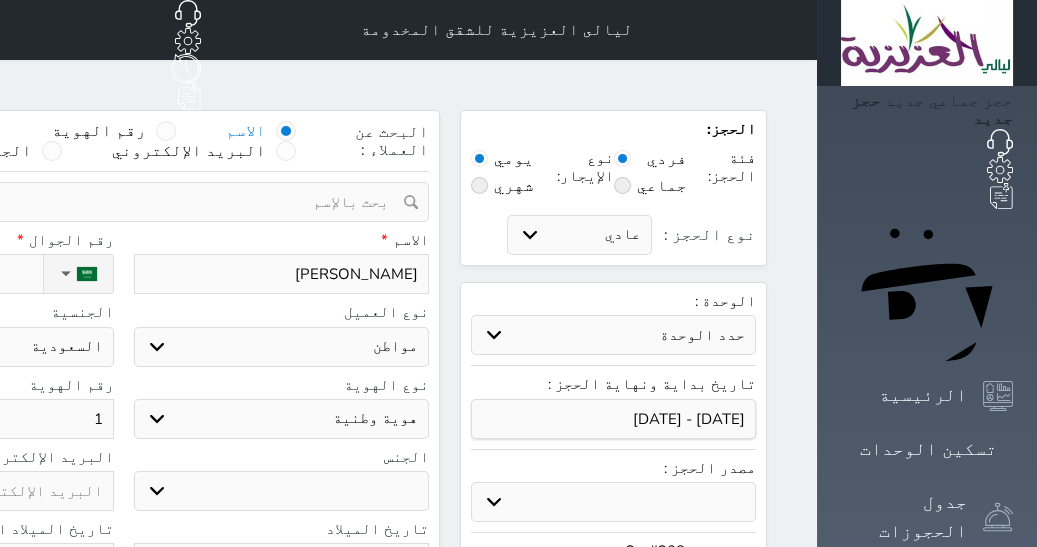 type on "10" 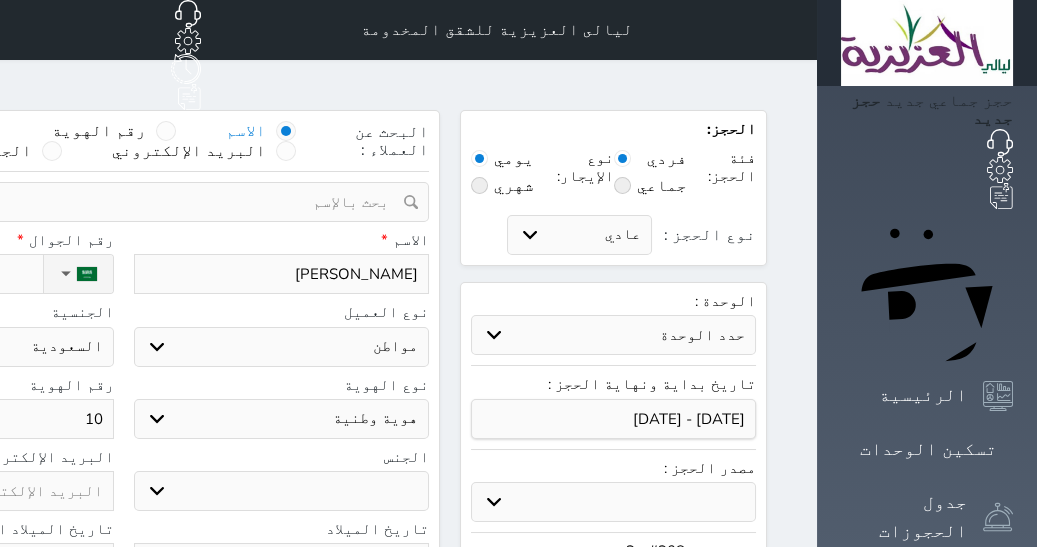 type on "102" 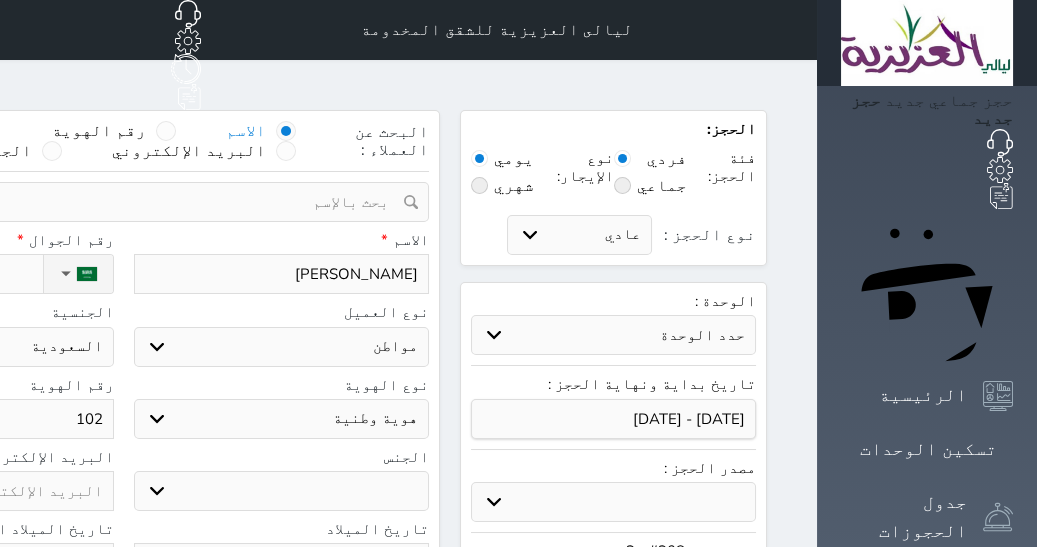 type on "1026" 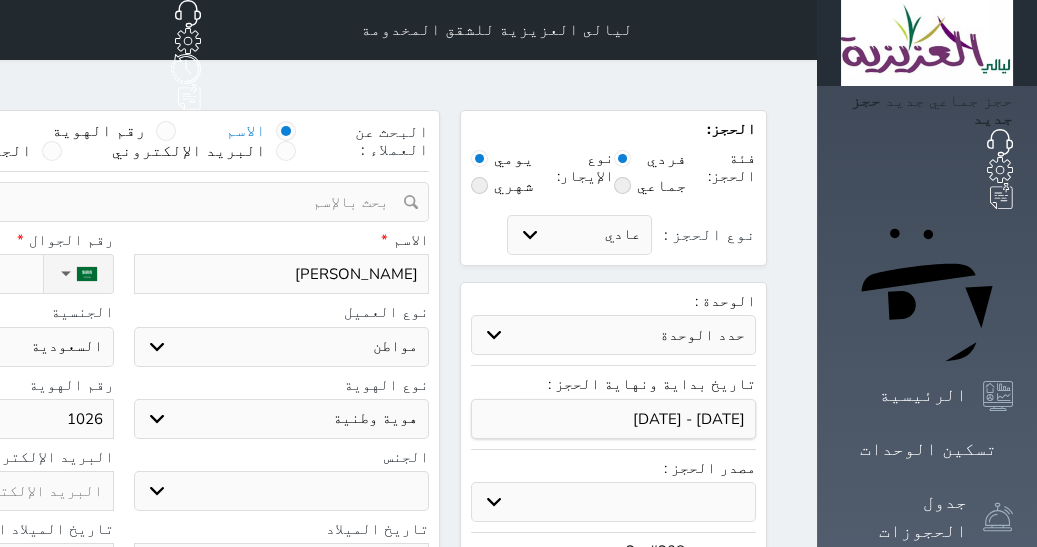 type on "10268" 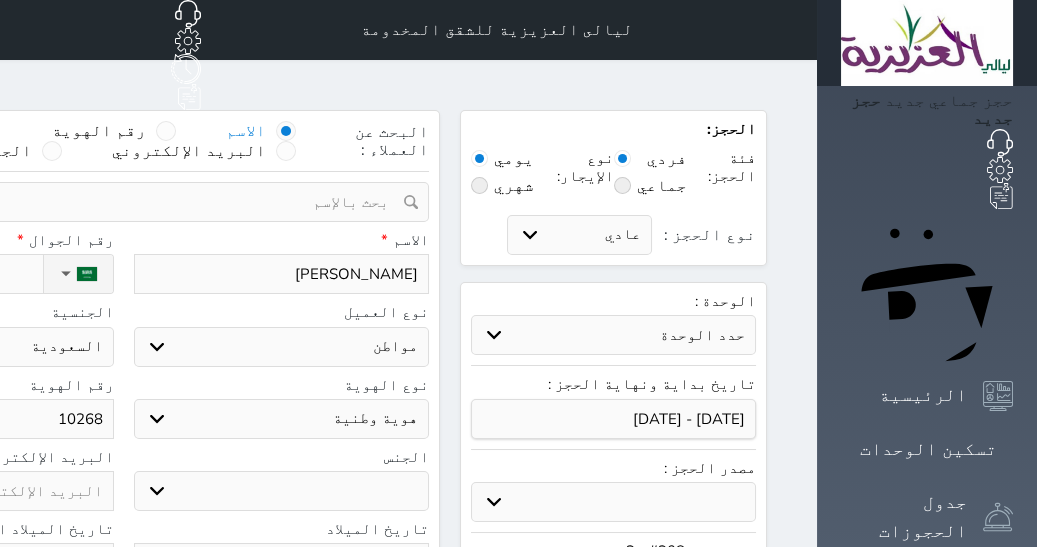 type on "102681" 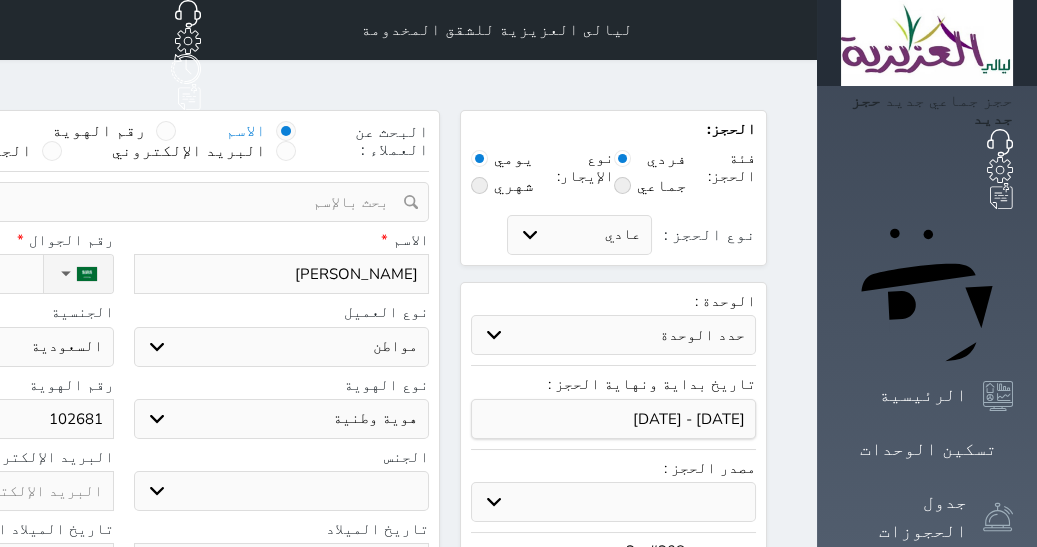 type on "1026815" 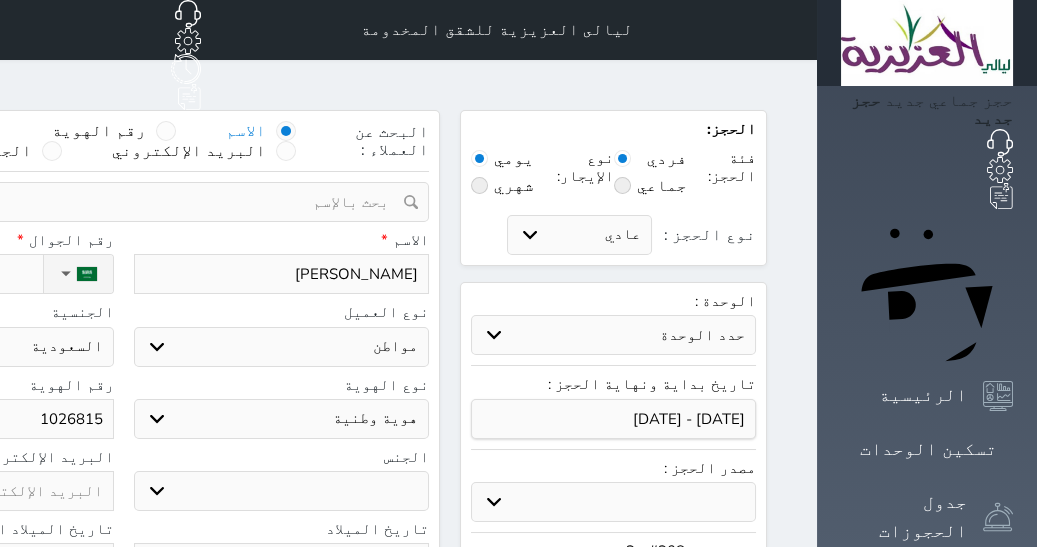 type on "10268159" 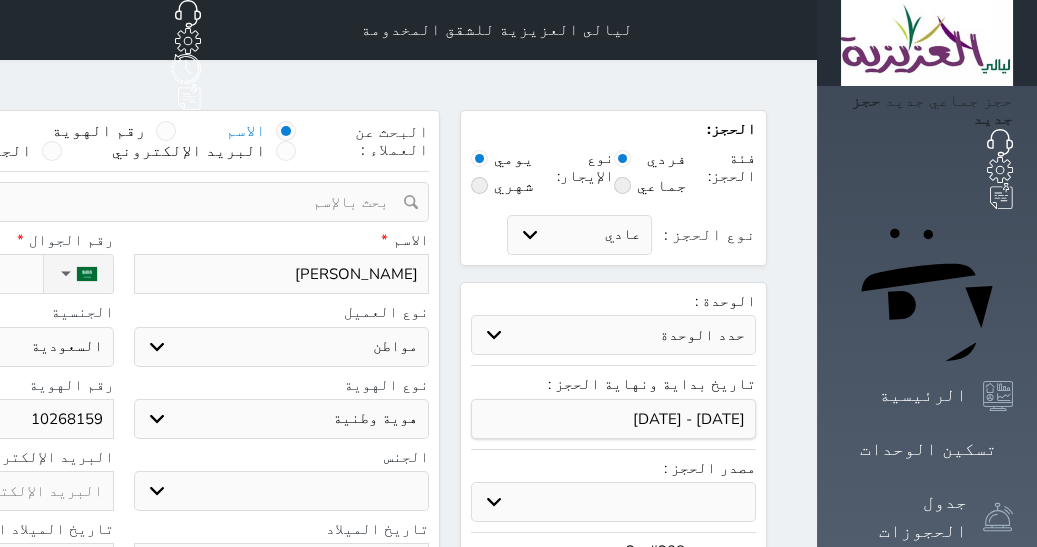 type on "102681599" 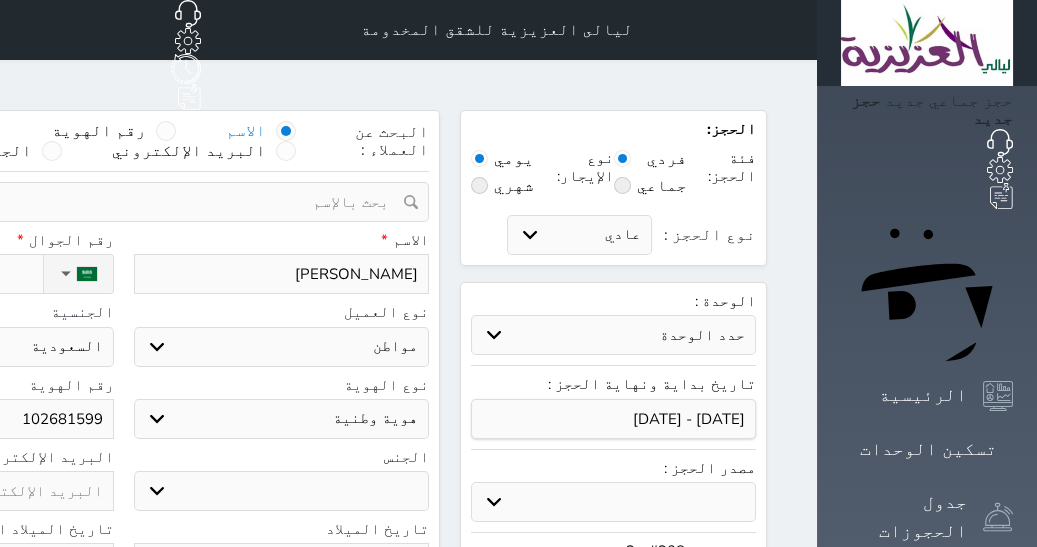 type on "102681599" 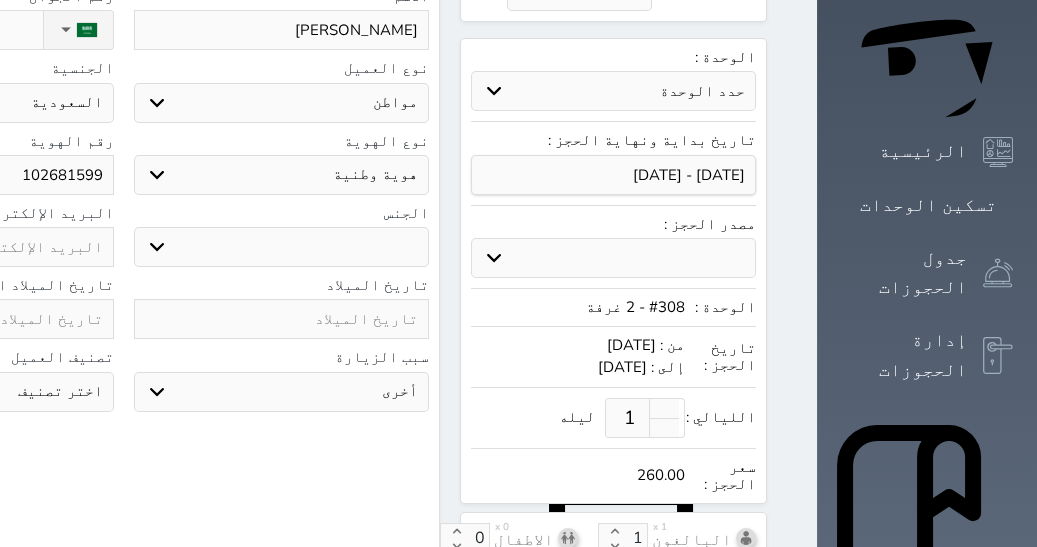 scroll, scrollTop: 258, scrollLeft: 0, axis: vertical 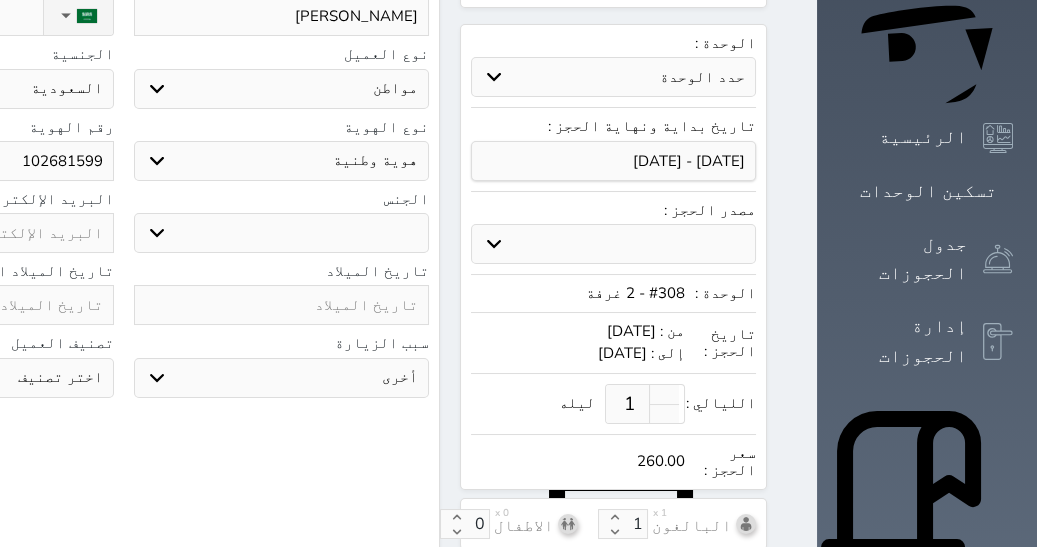 click at bounding box center (-34, 305) 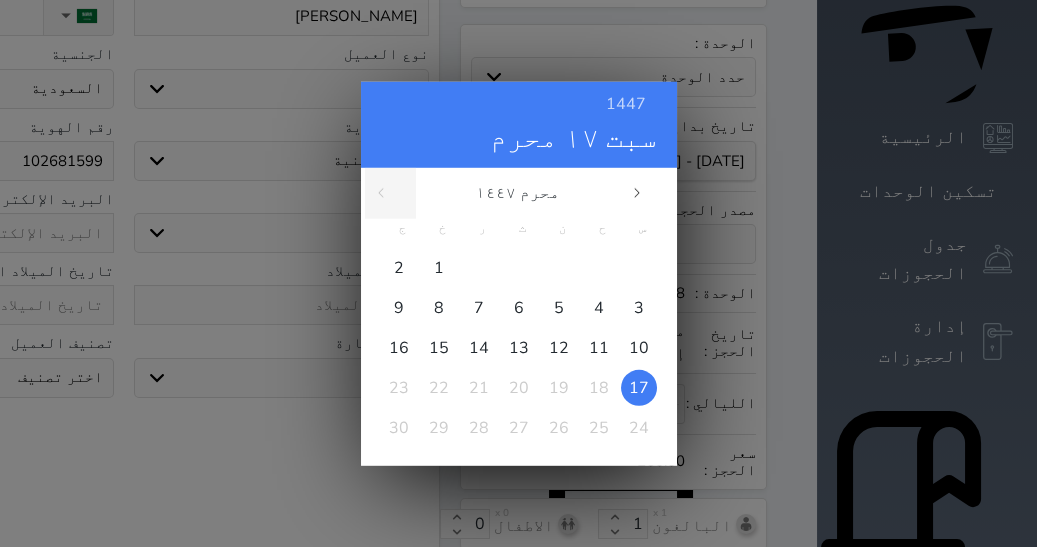 click on "1447   [DATE]" at bounding box center [519, 124] 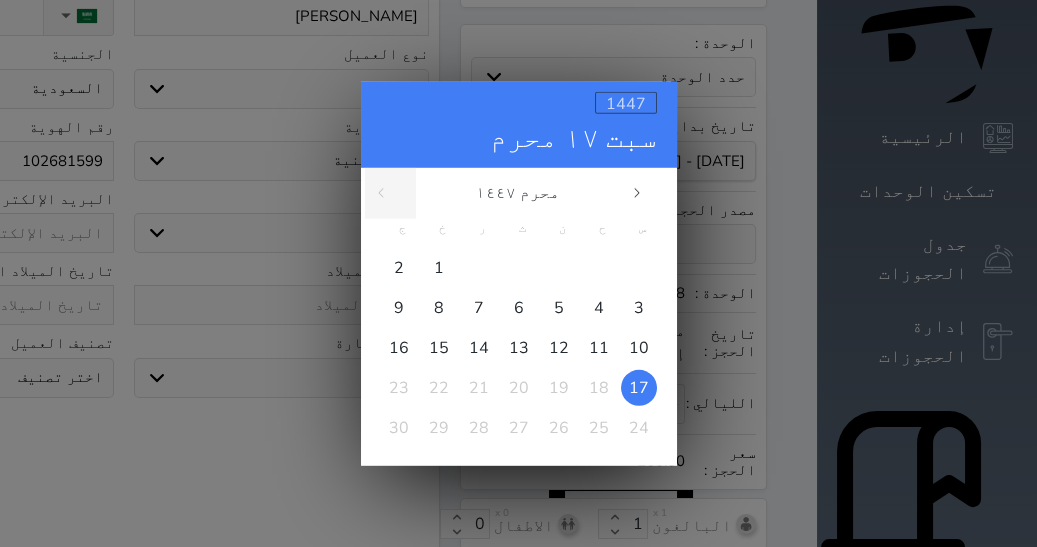 click on "1447" at bounding box center [626, 103] 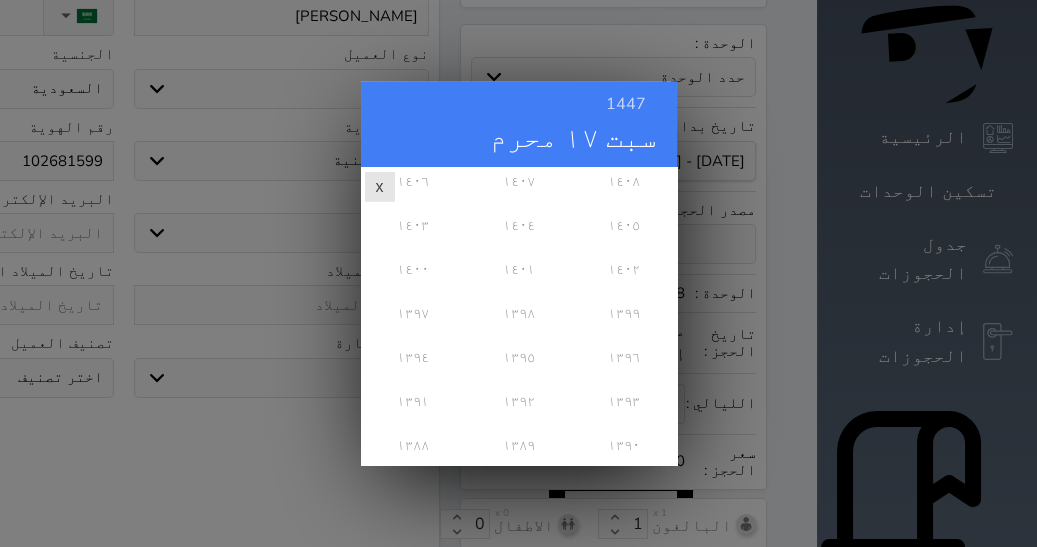scroll, scrollTop: 602, scrollLeft: 0, axis: vertical 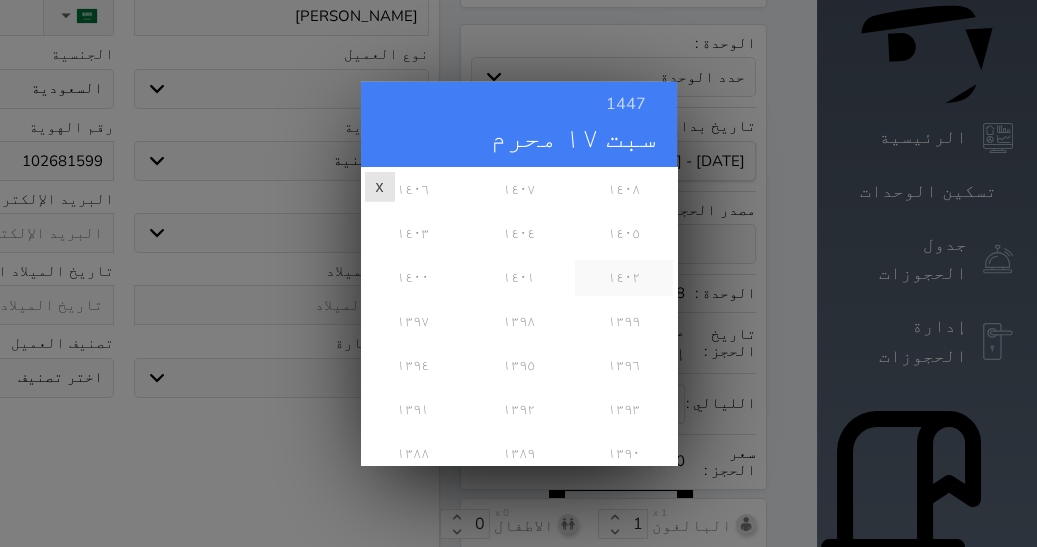 click on "١٤٠٢" at bounding box center [623, 277] 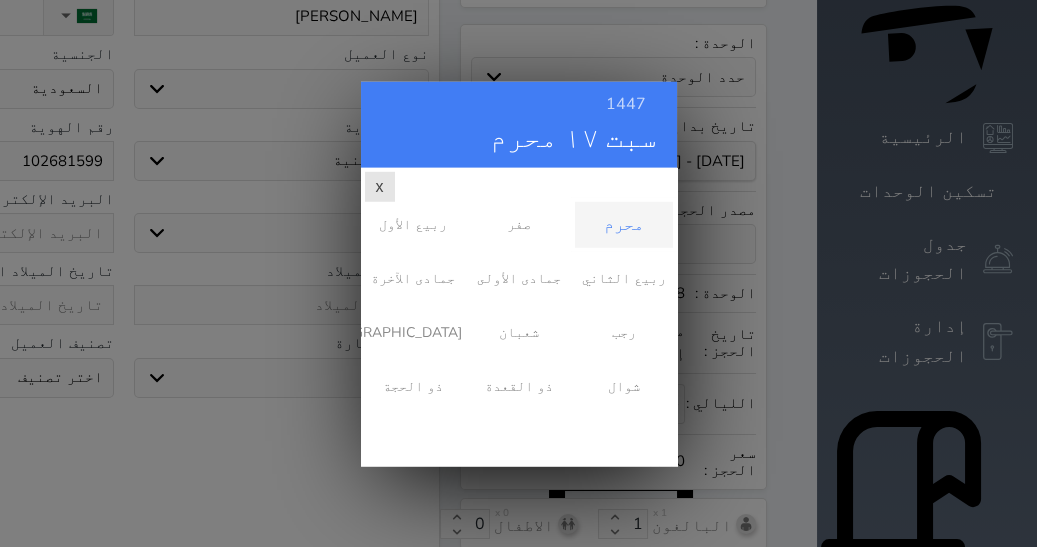 scroll, scrollTop: 0, scrollLeft: 0, axis: both 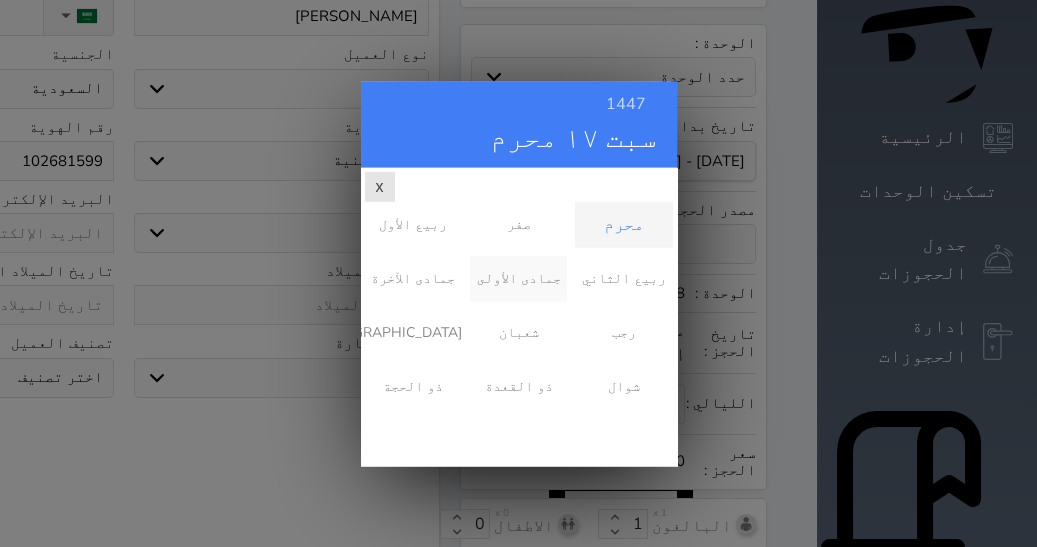 click on "جمادى الأولى" at bounding box center [518, 278] 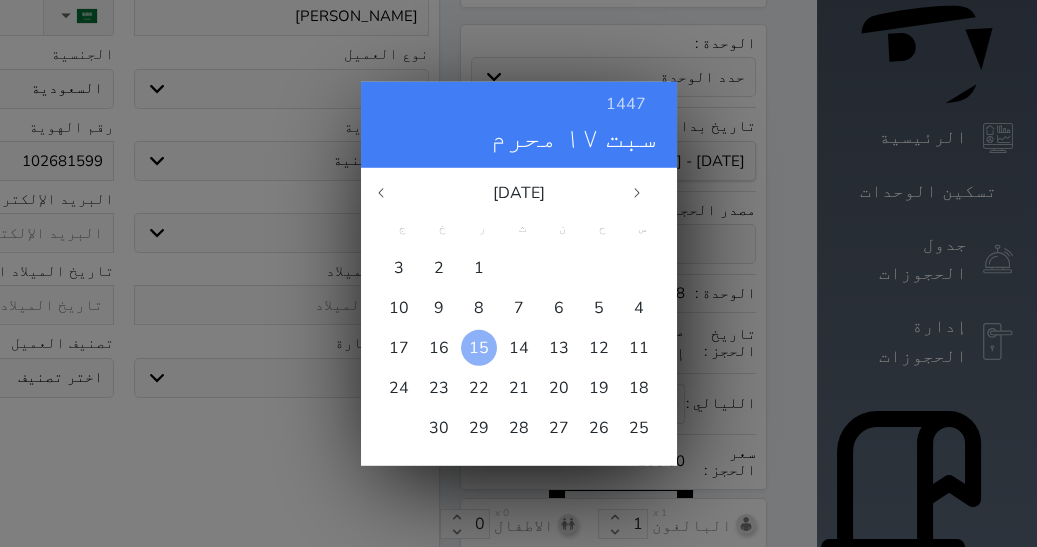 click at bounding box center (479, 347) 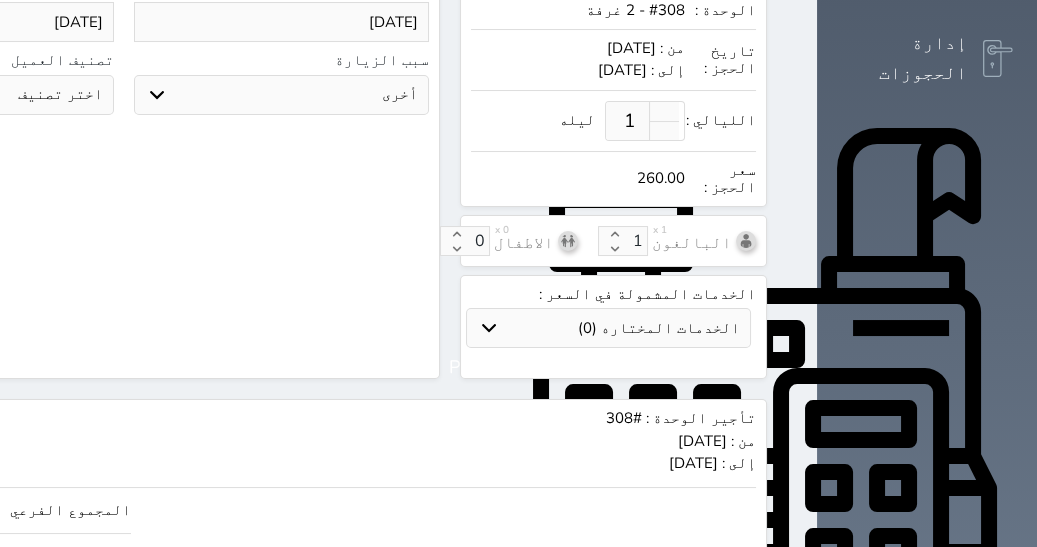scroll, scrollTop: 565, scrollLeft: 0, axis: vertical 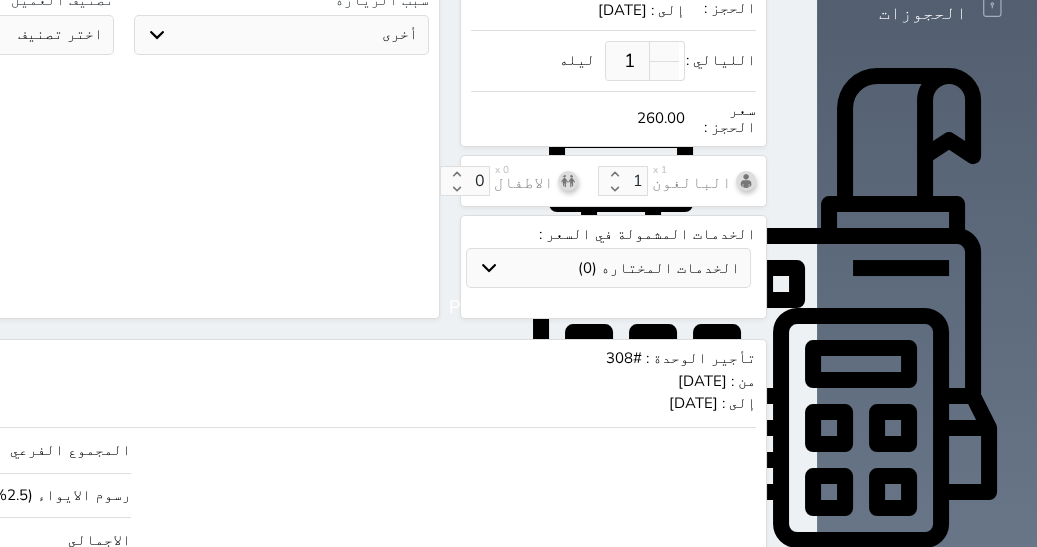 drag, startPoint x: 43, startPoint y: 533, endPoint x: 184, endPoint y: 555, distance: 142.706 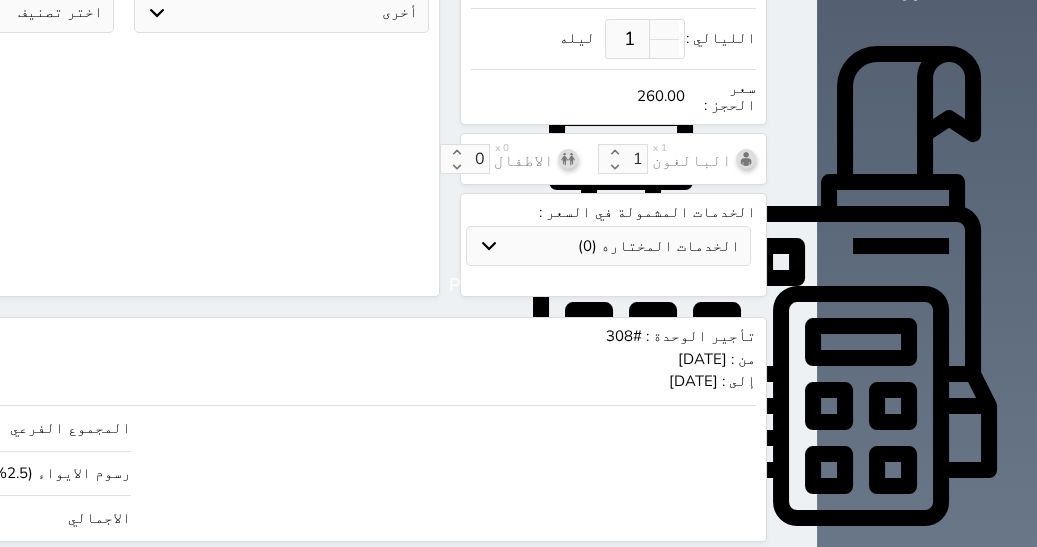 type on "2.93" 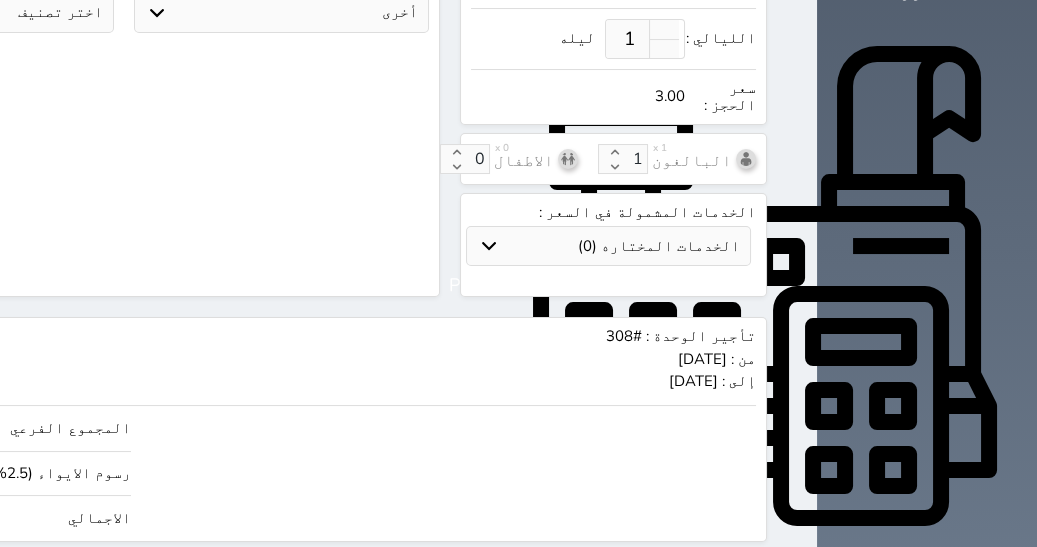 type on "29.27" 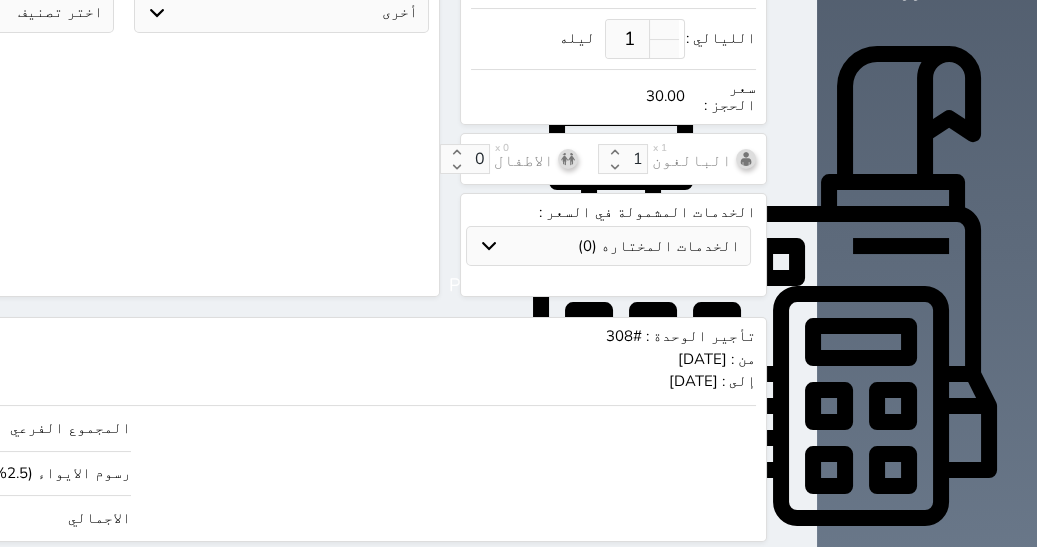type on "2.93" 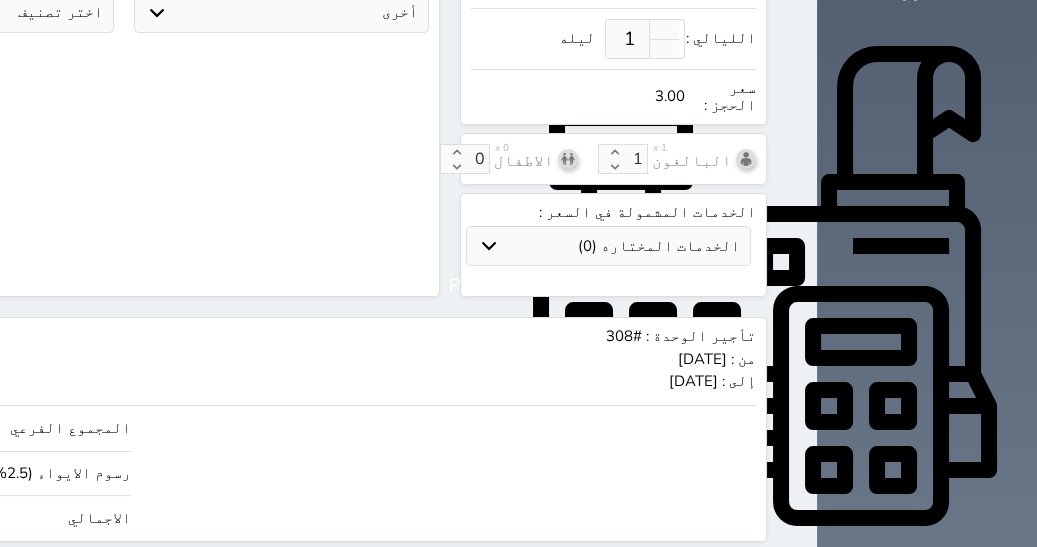 type on "36.10" 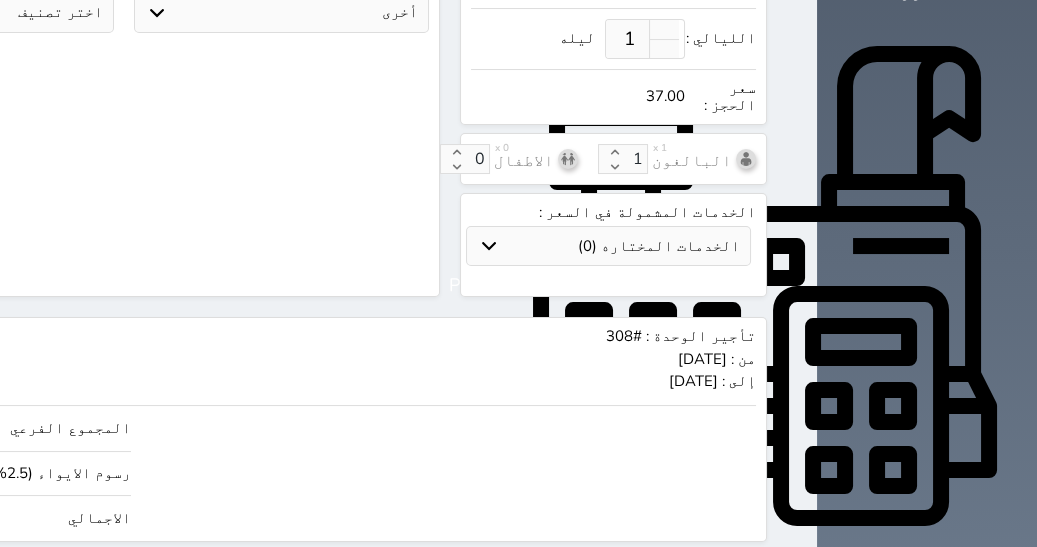 type on "360.98" 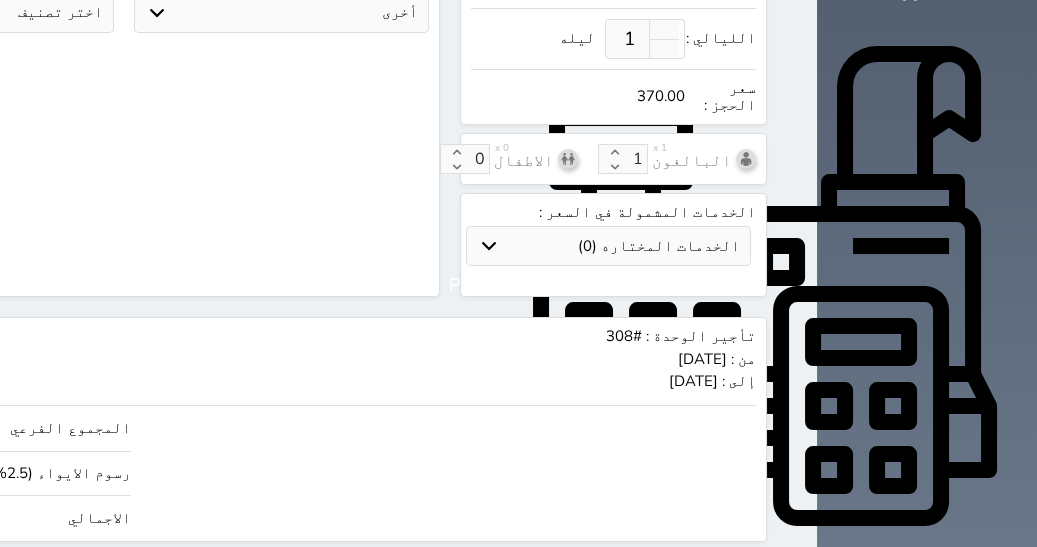 type on "370.00" 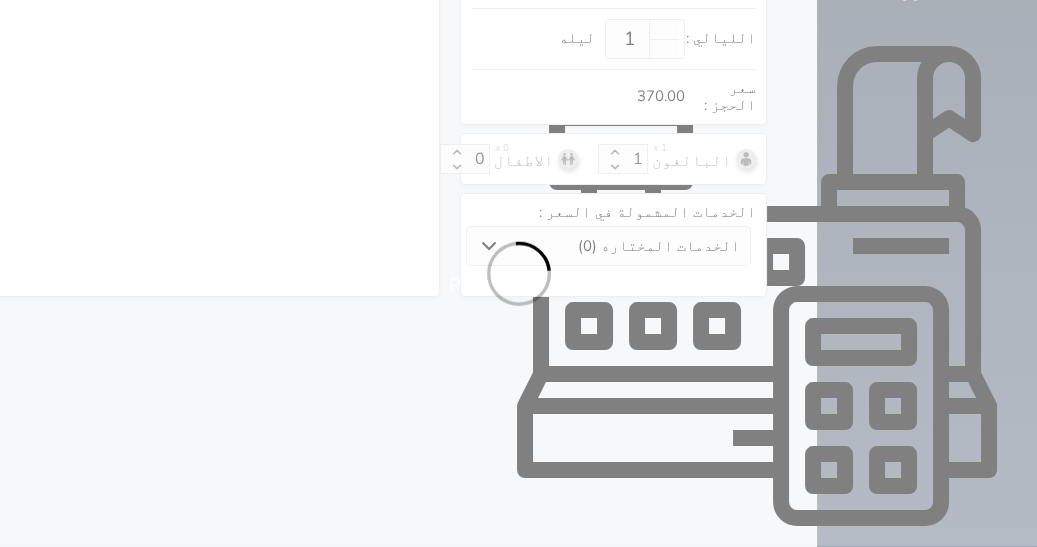select on "1" 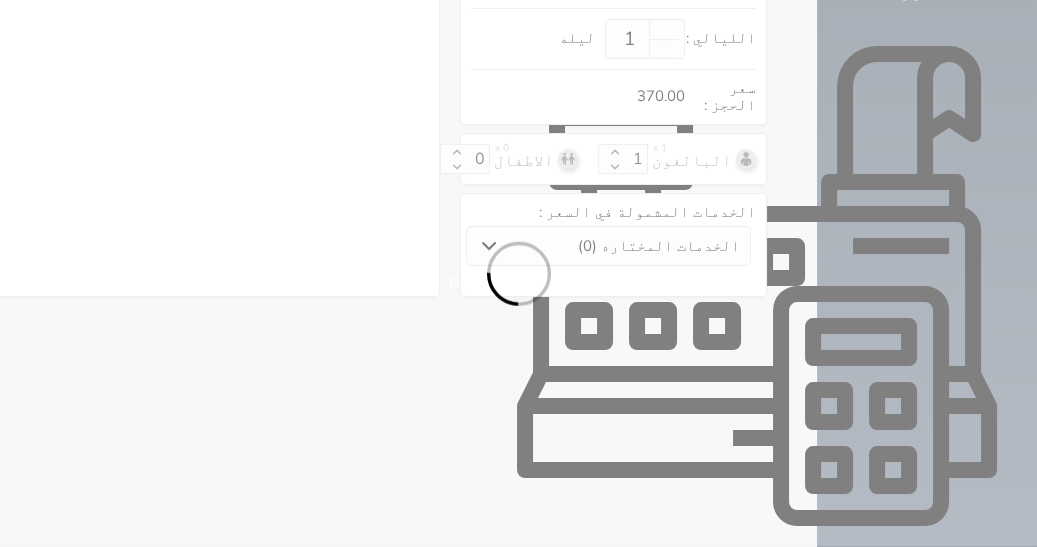 select on "113" 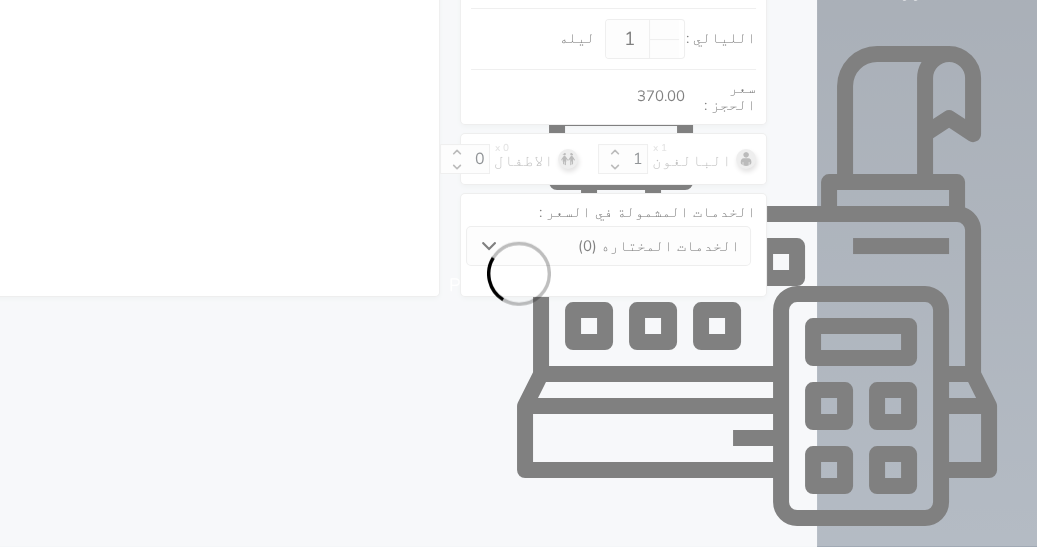 select on "1" 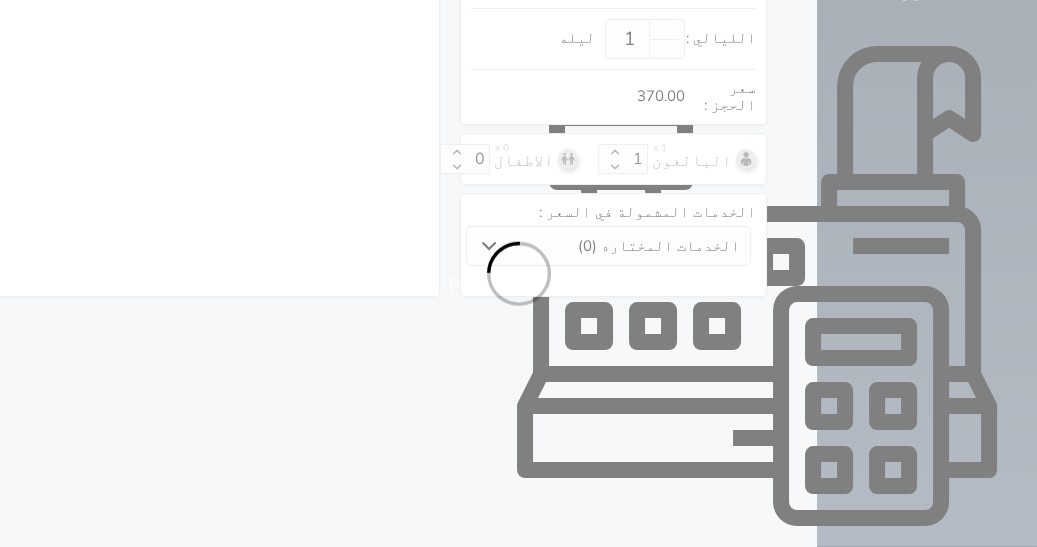 select on "7" 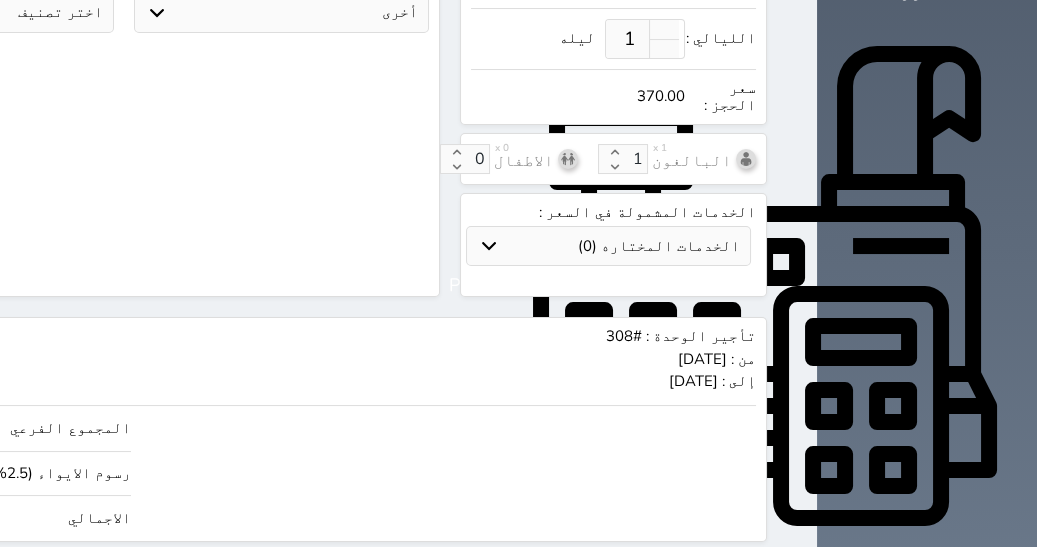 click on "حجز" at bounding box center (-100, 579) 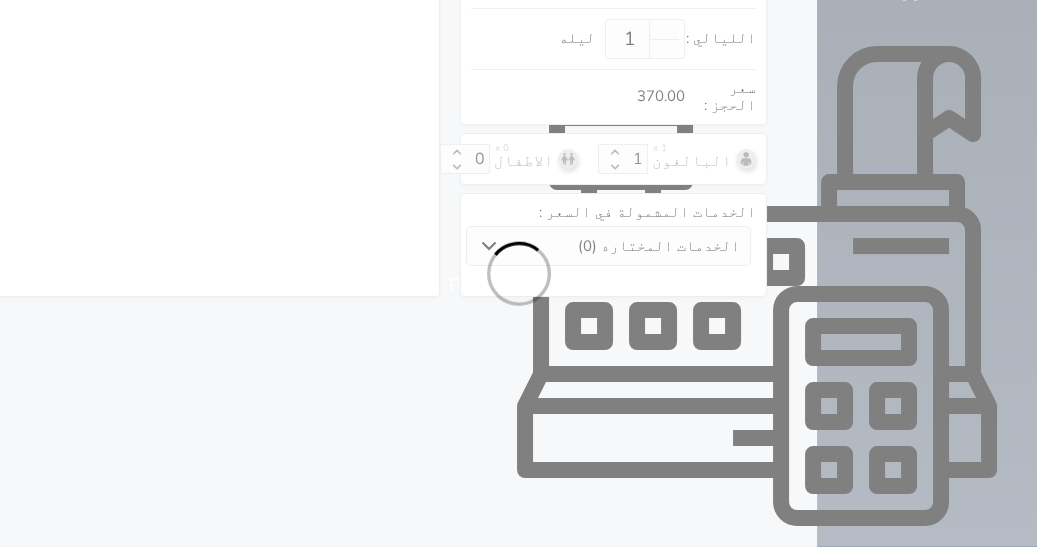 select on "1" 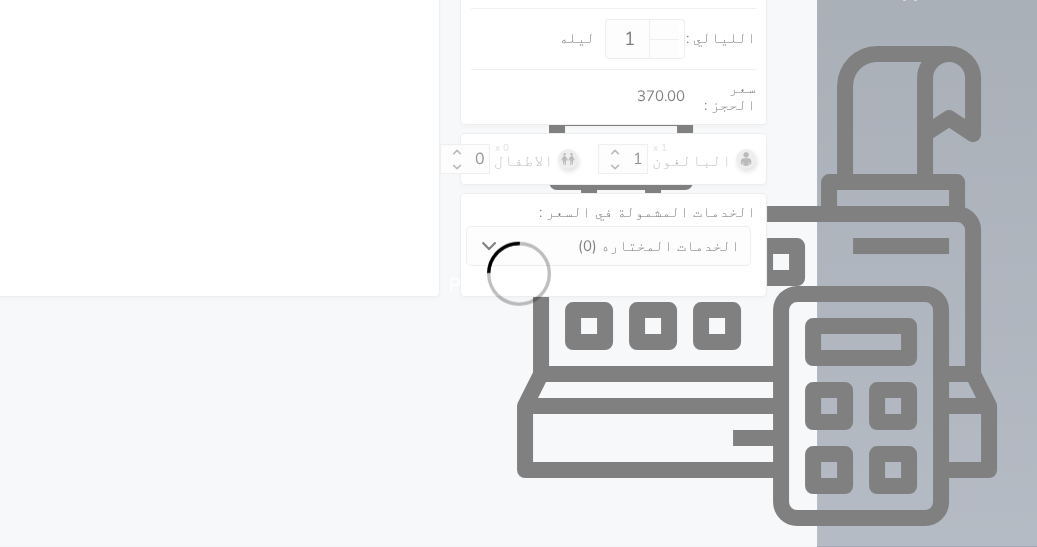 select on "113" 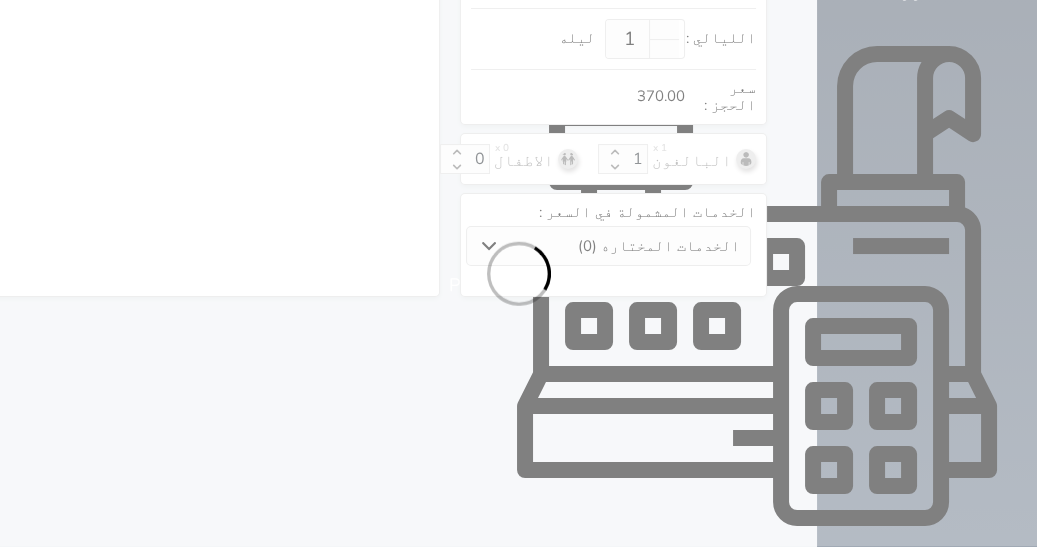 select on "1" 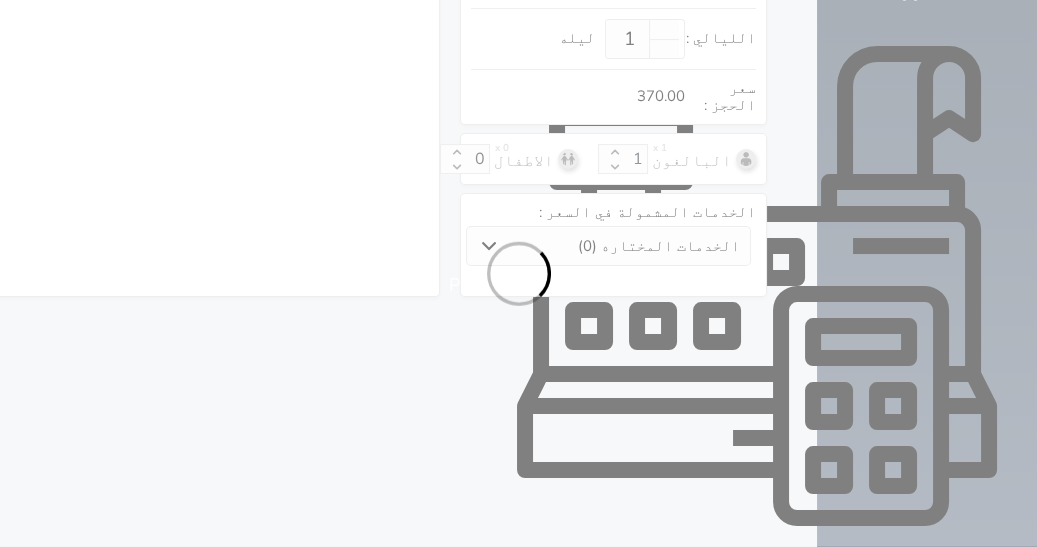 select on "7" 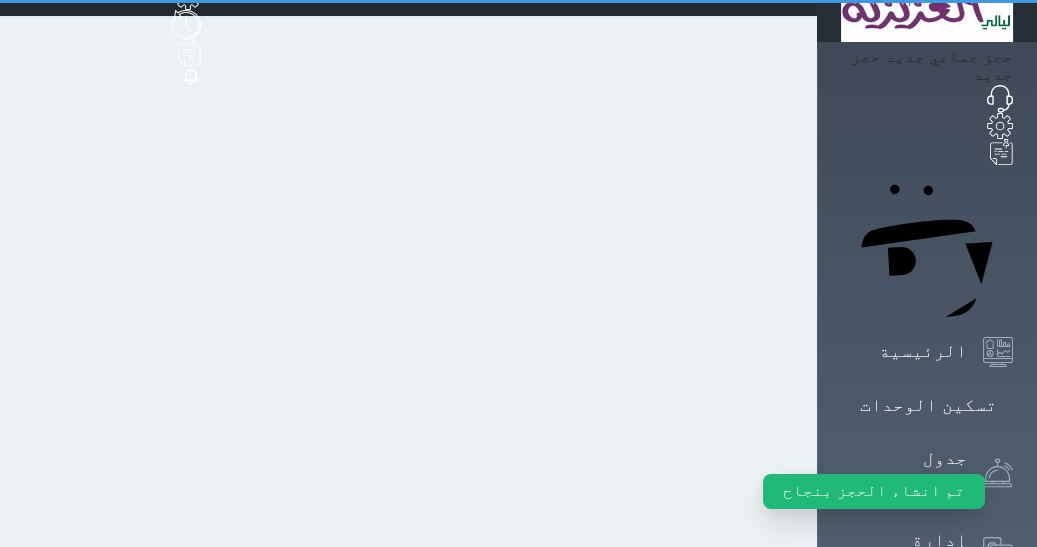 scroll, scrollTop: 0, scrollLeft: 0, axis: both 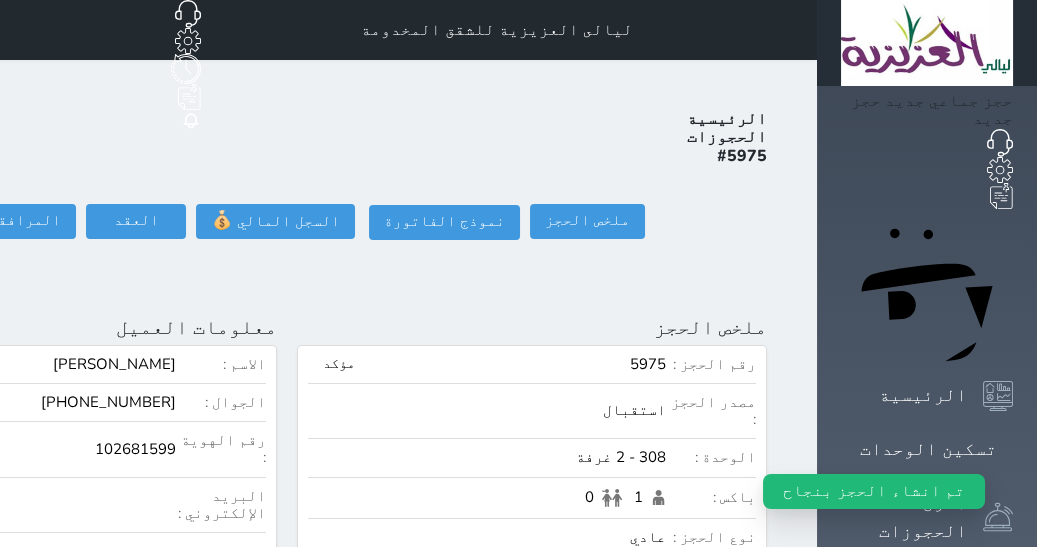 click on "تسجيل دخول" at bounding box center (-126, 221) 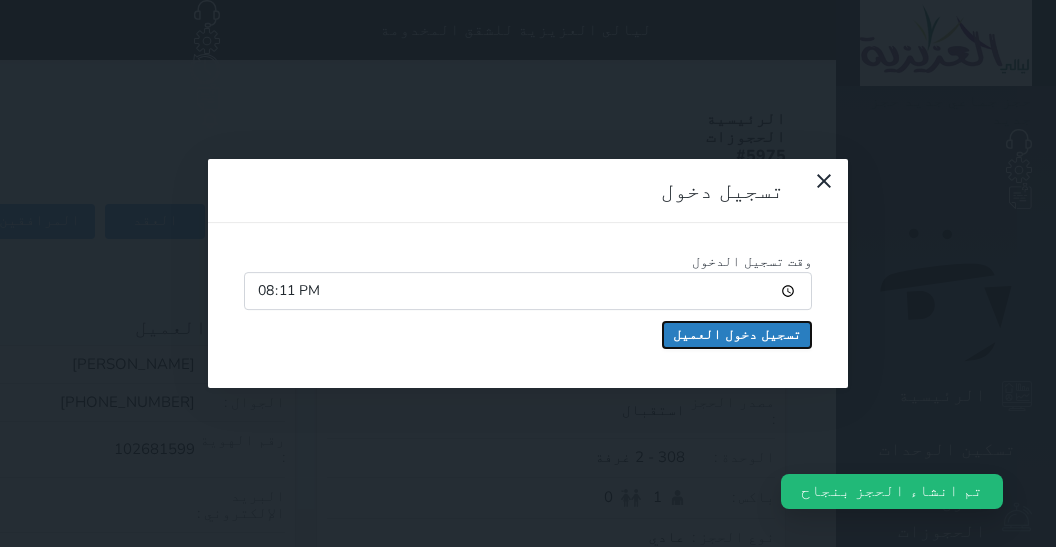 click on "تسجيل دخول العميل" at bounding box center (737, 335) 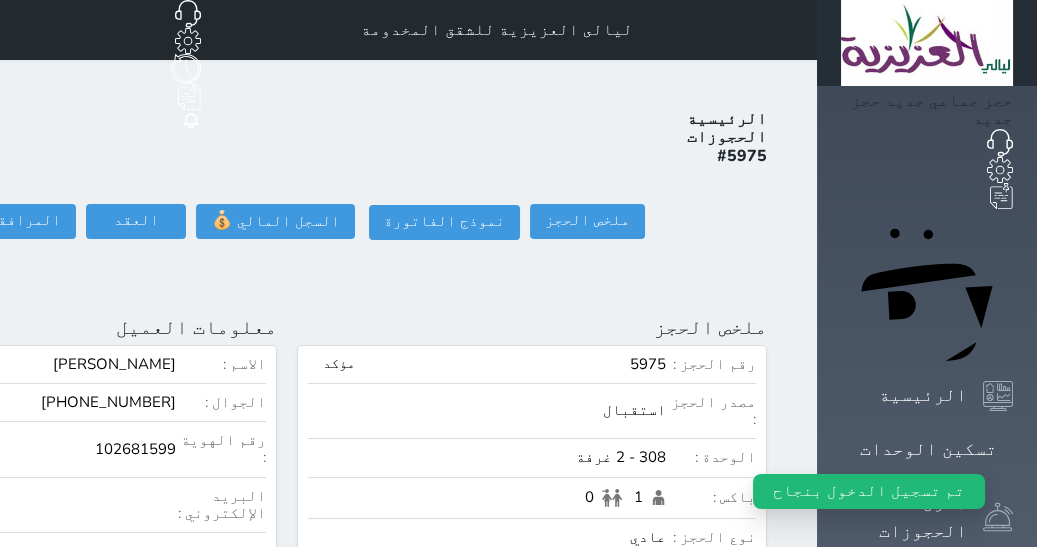 select 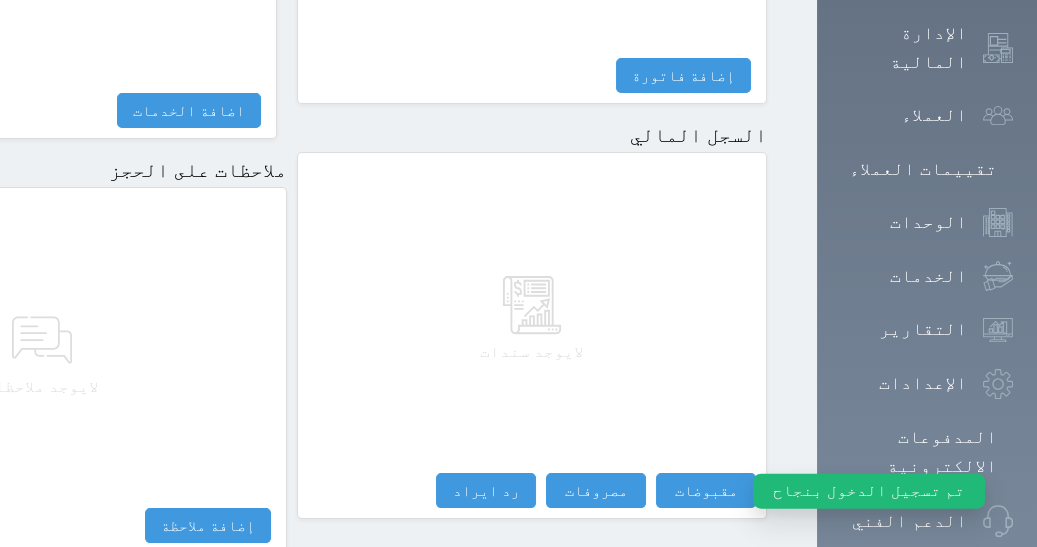 scroll, scrollTop: 1173, scrollLeft: 0, axis: vertical 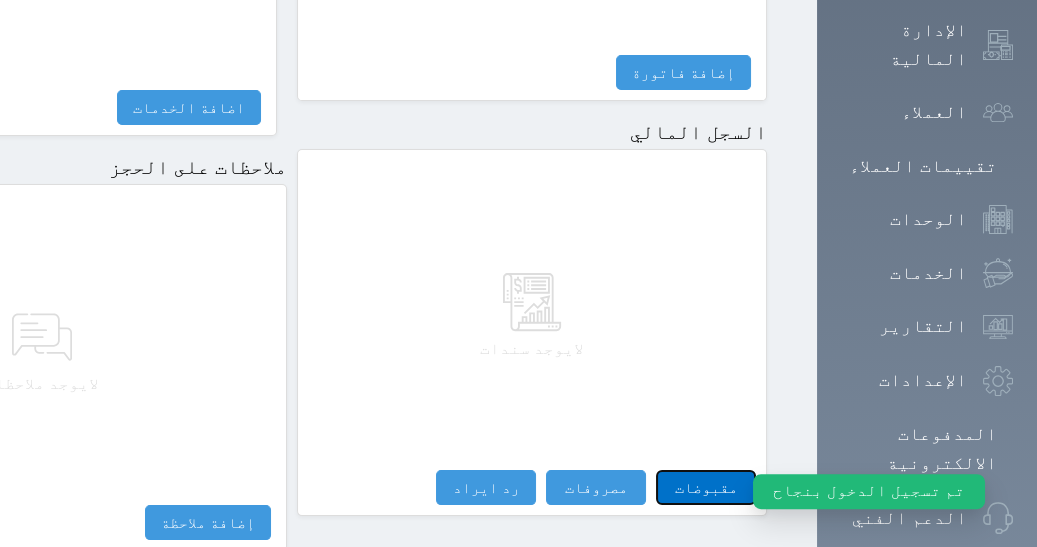 click on "مقبوضات" at bounding box center (706, 487) 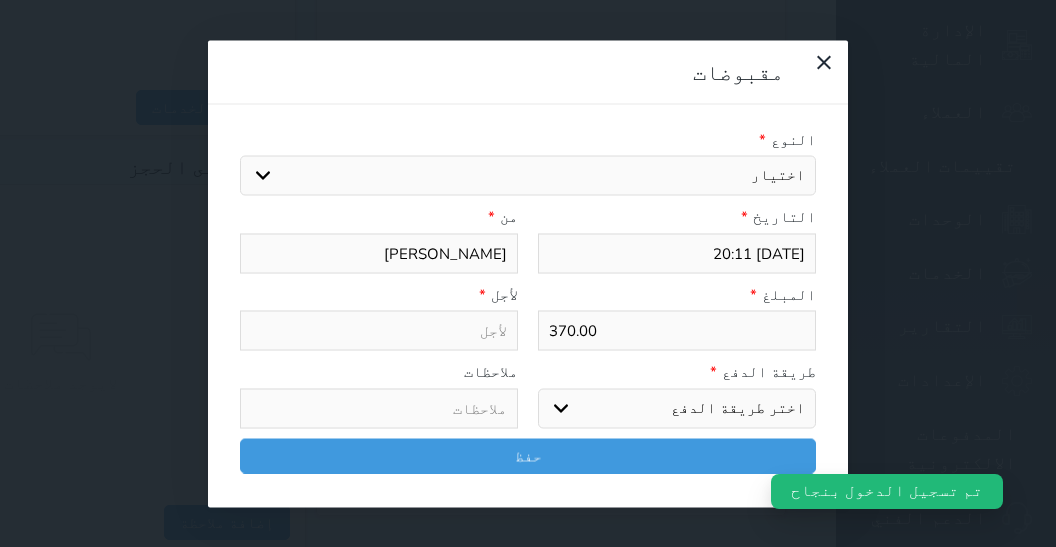 select 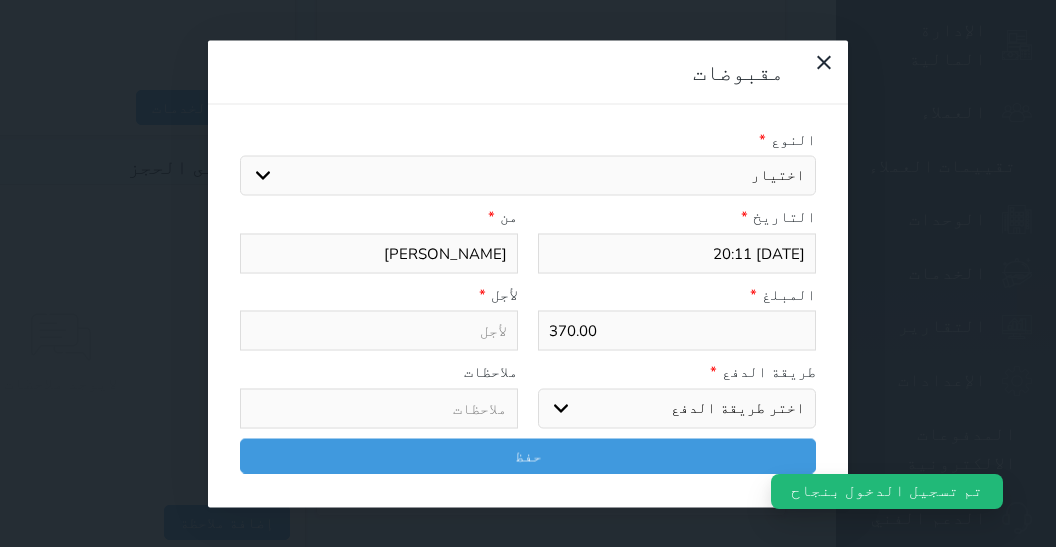 click on "اختيار   مقبوضات عامة قيمة إيجار فواتير تامين عربون لا ينطبق آخر مغسلة واي فاي - الإنترنت مواقف السيارات طعام الأغذية والمشروبات مشروبات المشروبات الباردة المشروبات الساخنة الإفطار غداء عشاء مخبز و كعك حمام سباحة الصالة الرياضية سبا و خدمات الجمال اختيار وإسقاط (خدمات النقل) ميني بار كابل - تلفزيون سرير إضافي تصفيف الشعر التسوق خدمات الجولات السياحية المنظمة خدمات الدليل السياحي" at bounding box center [528, 176] 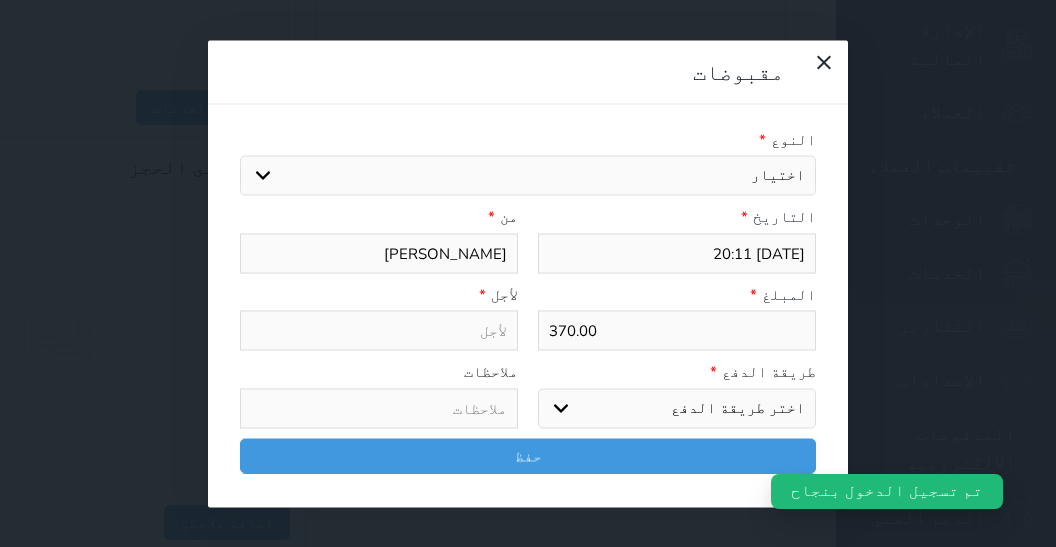 select on "2620" 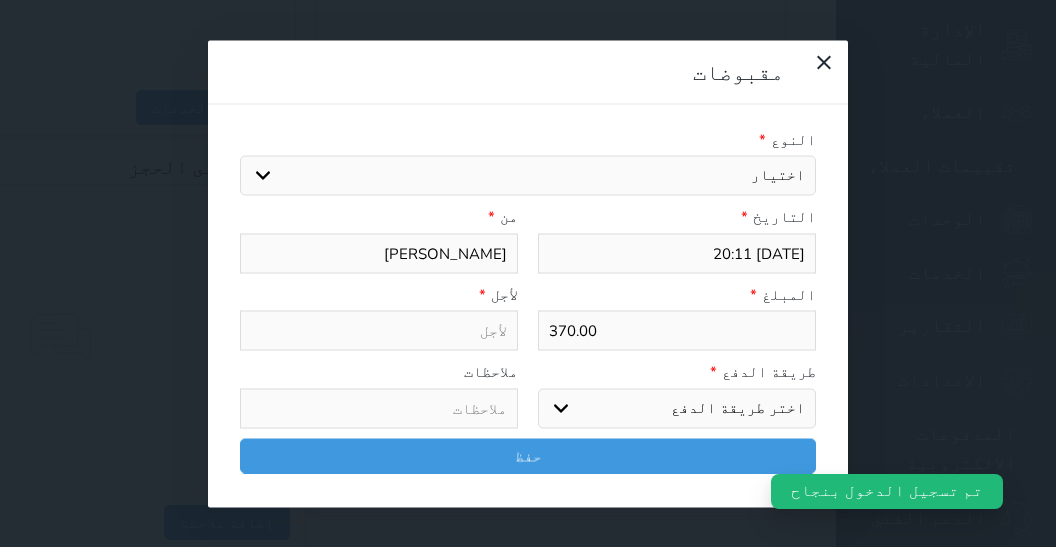 click on "فواتير" at bounding box center [0, 0] 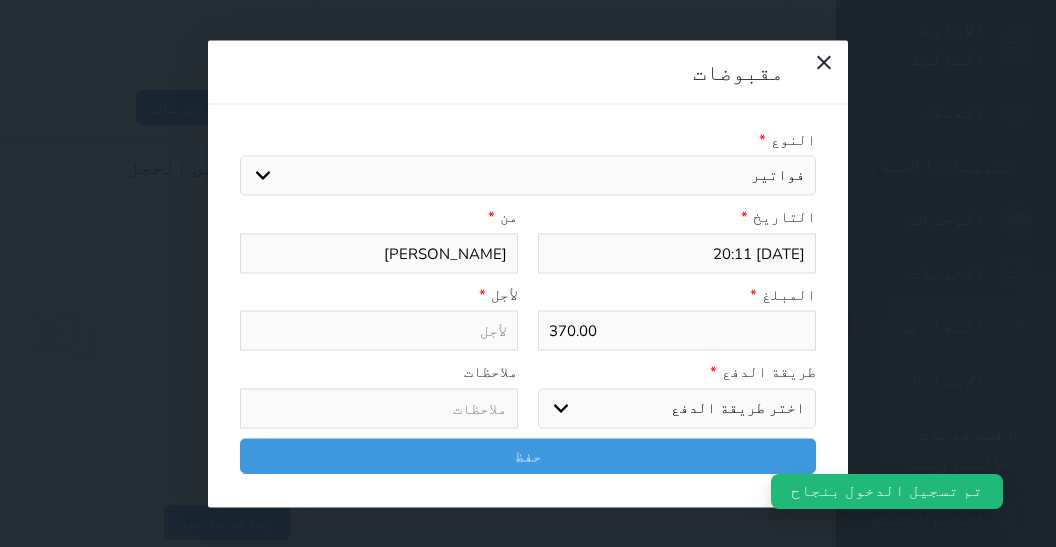 select 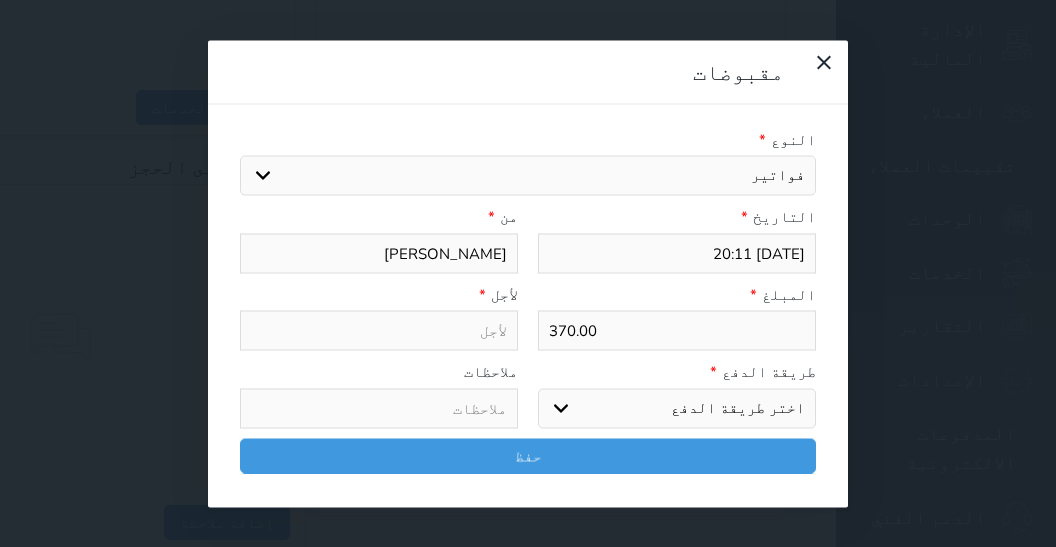 type on "فواتير - الوحدة - 308" 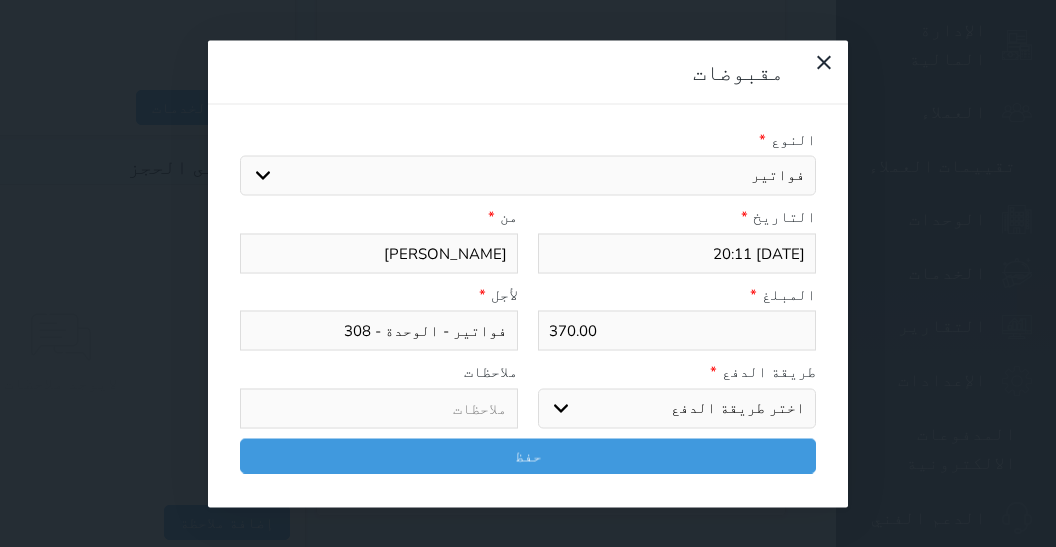 click on "اختر طريقة الدفع   دفع نقدى   تحويل بنكى   مدى   بطاقة ائتمان   آجل" at bounding box center [677, 408] 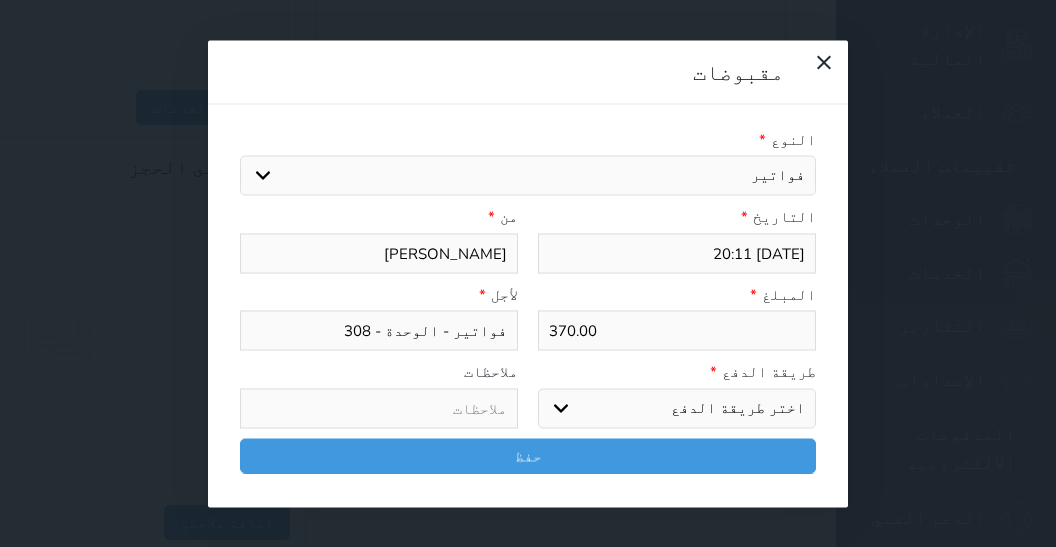 select on "mada" 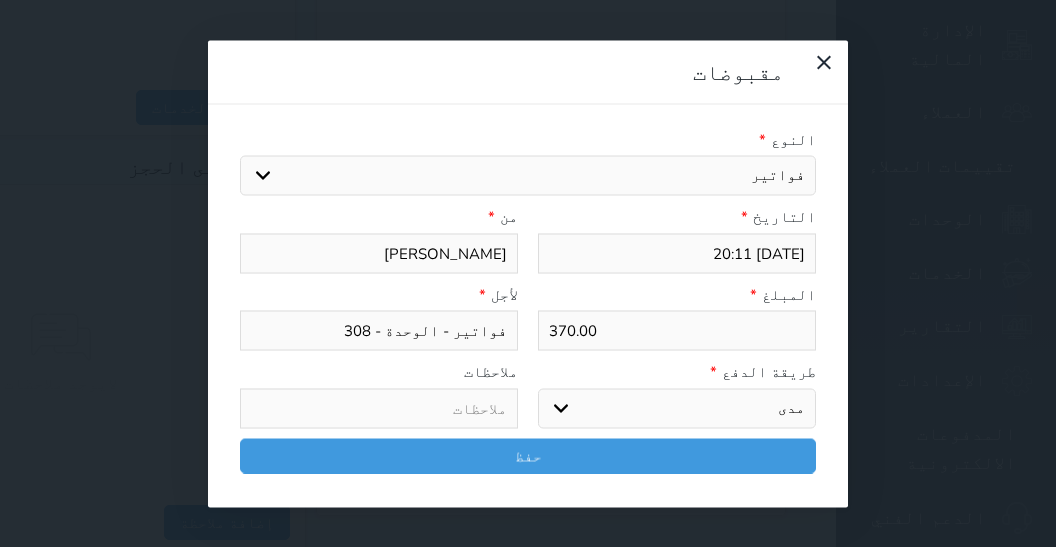 click on "مدى" at bounding box center (0, 0) 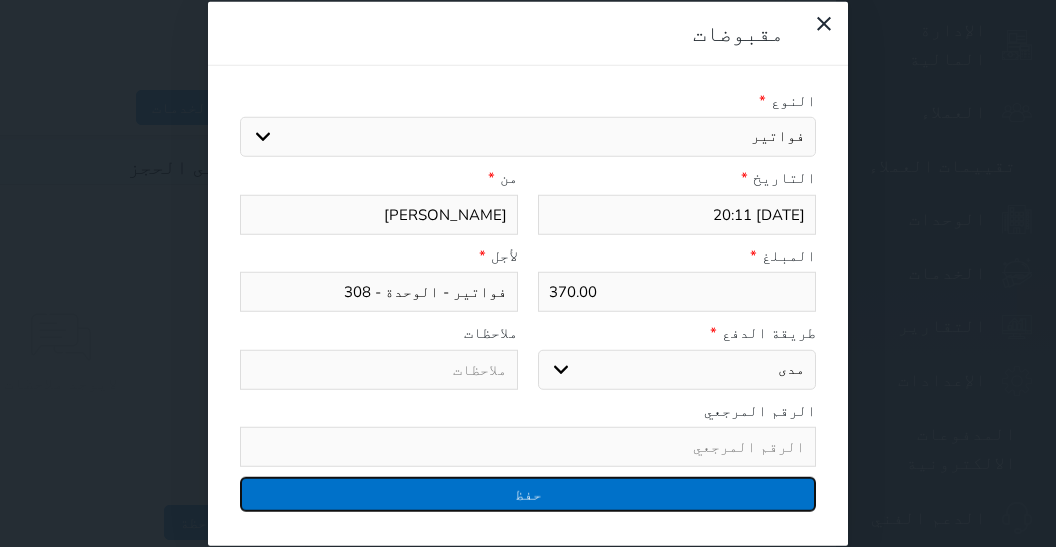 click on "حفظ" at bounding box center (528, 494) 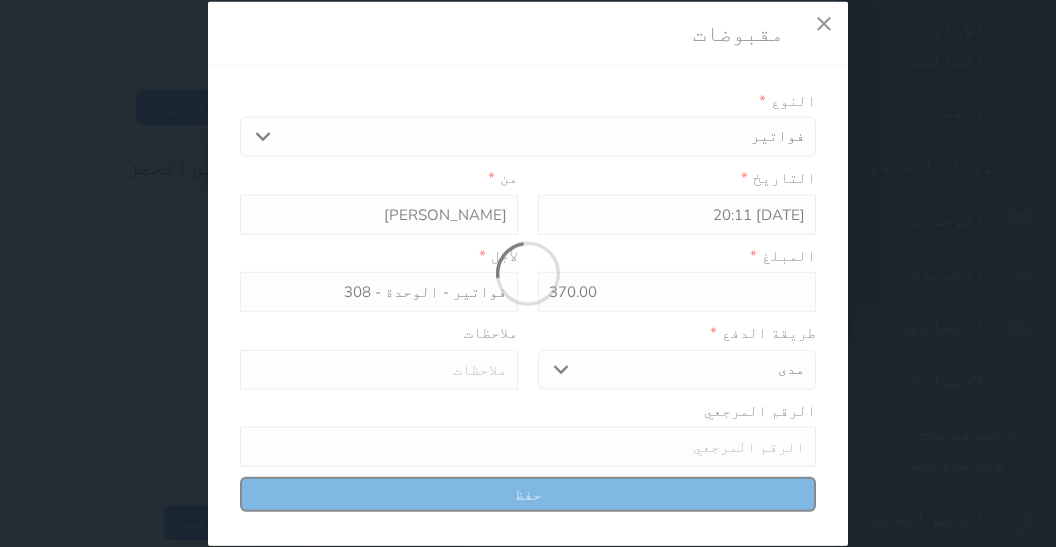 type 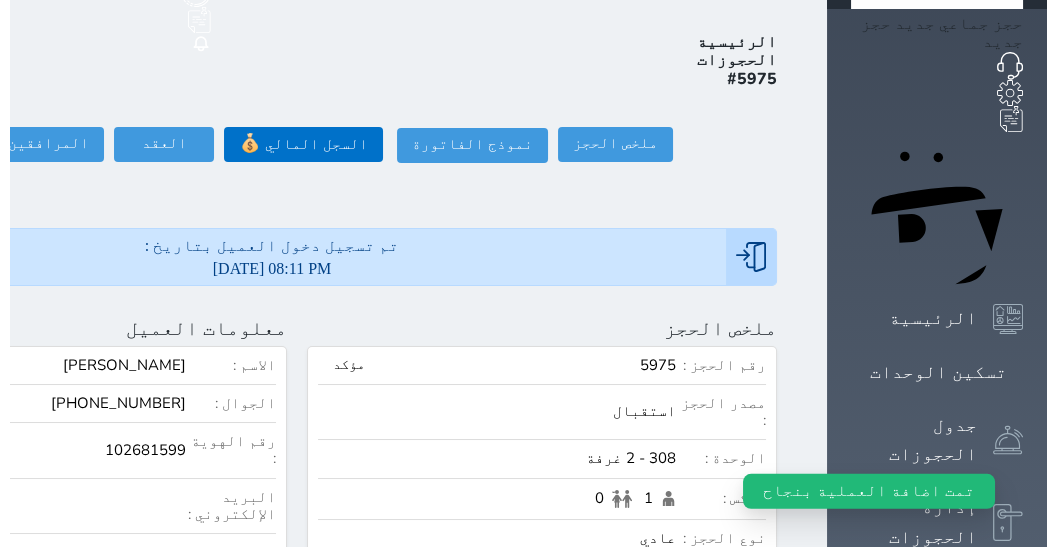 scroll, scrollTop: 0, scrollLeft: 0, axis: both 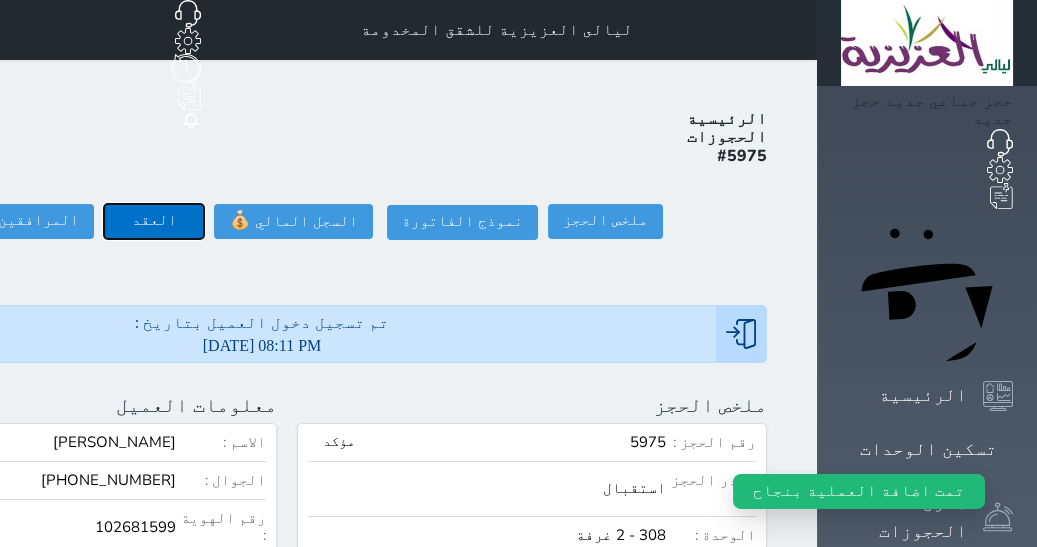 click on "العقد" at bounding box center (154, 221) 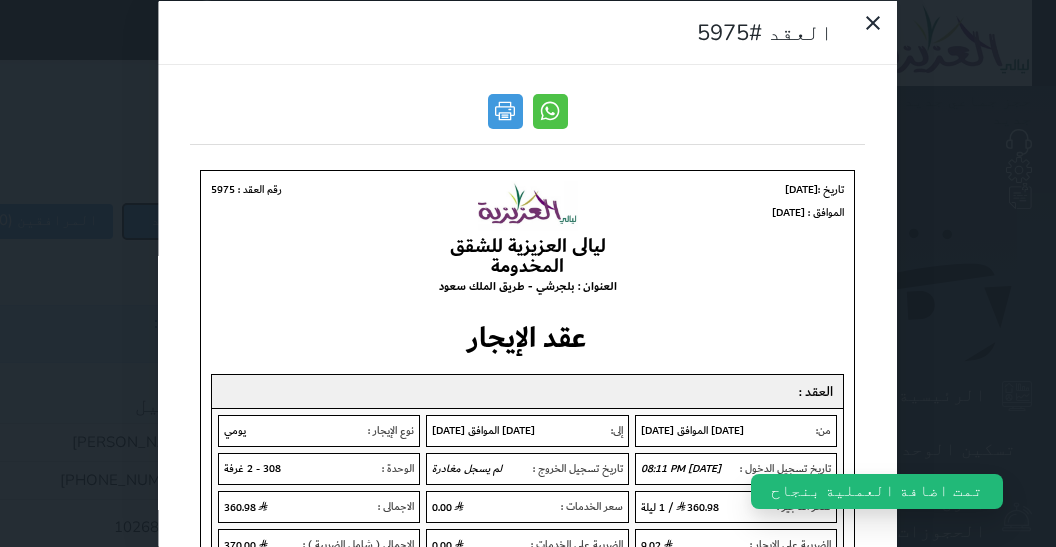 scroll, scrollTop: 0, scrollLeft: 0, axis: both 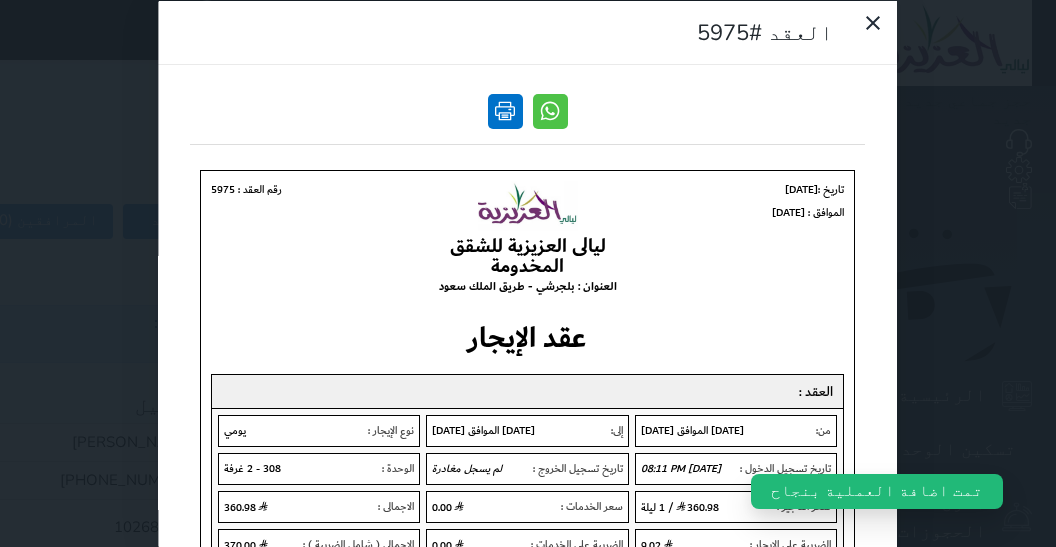 click at bounding box center (505, 110) 